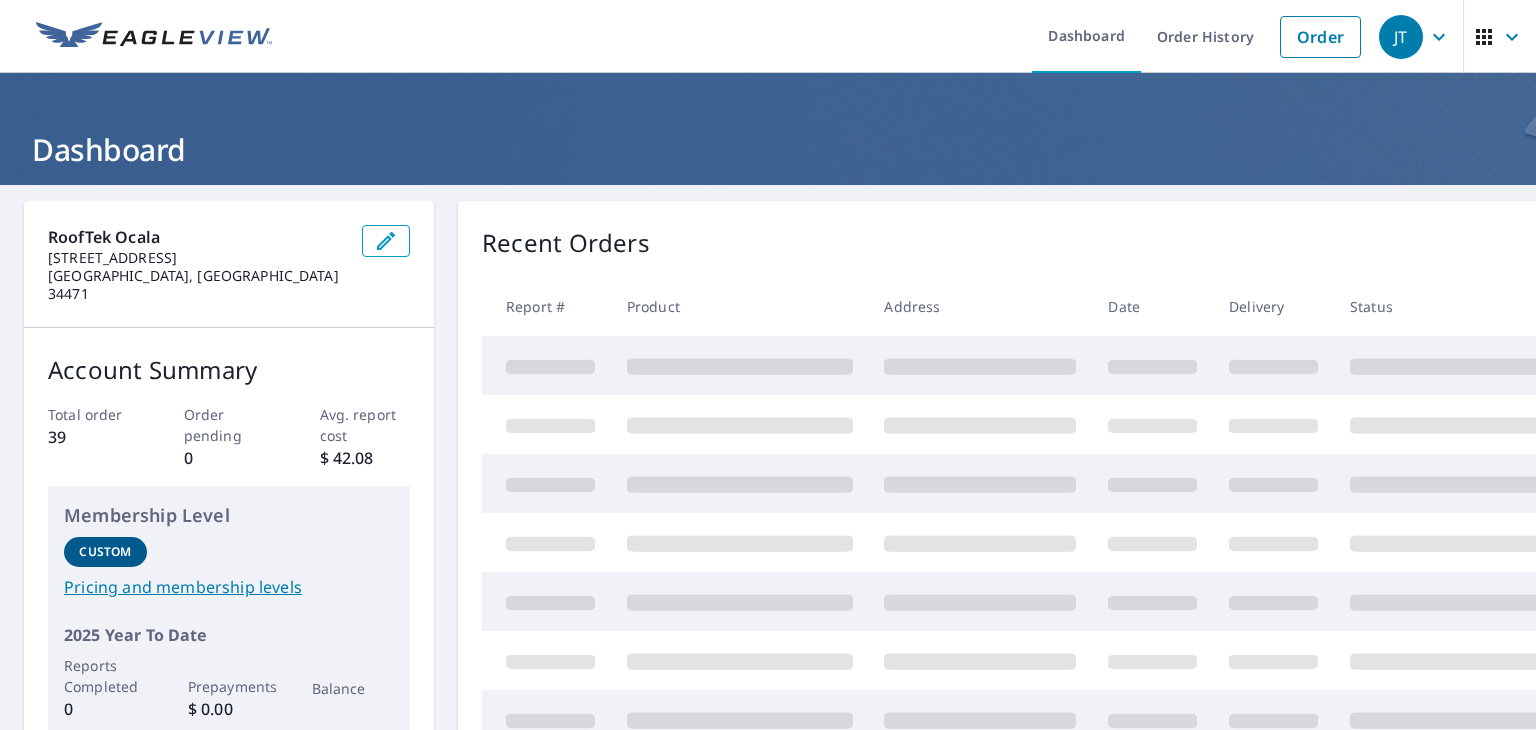 scroll, scrollTop: 0, scrollLeft: 0, axis: both 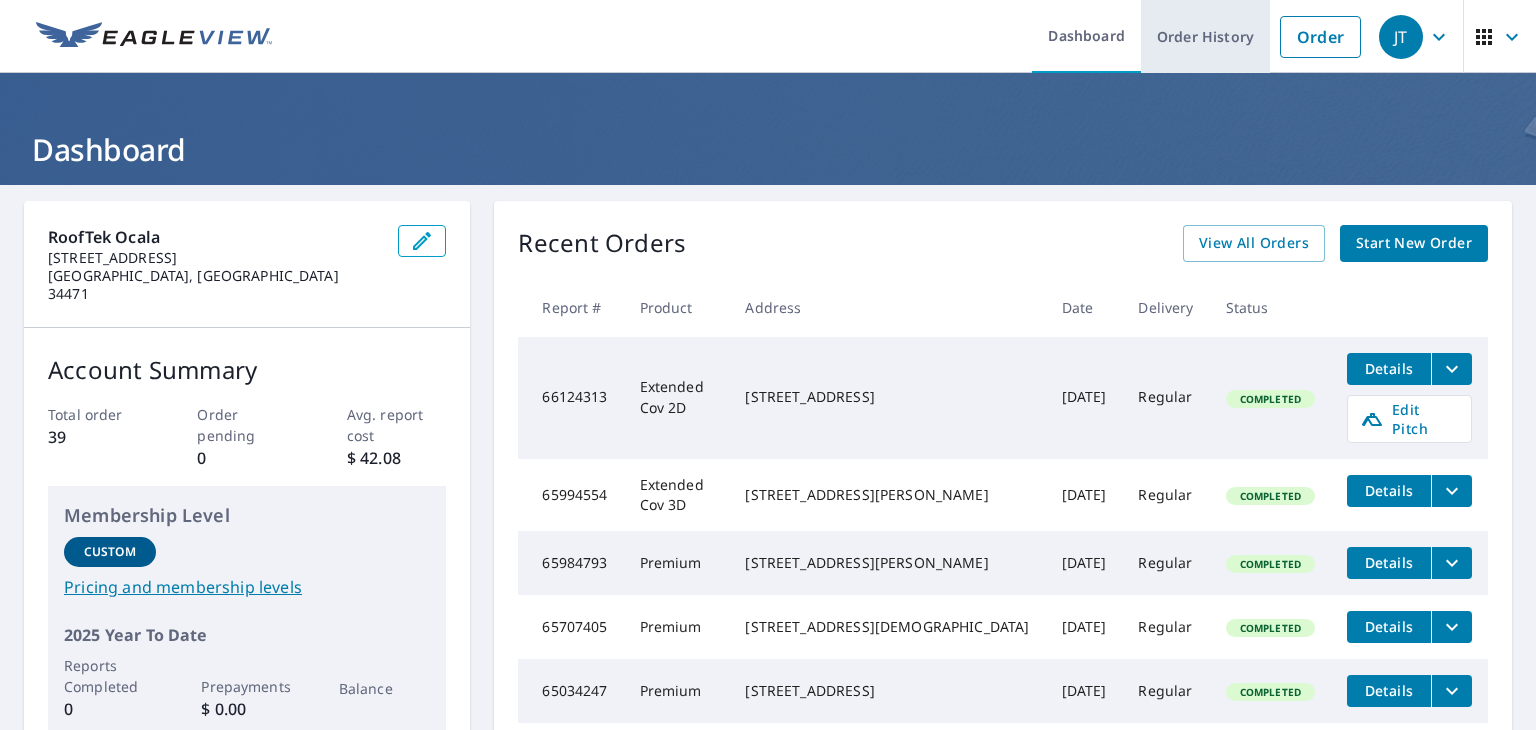 click on "Order History" at bounding box center [1205, 36] 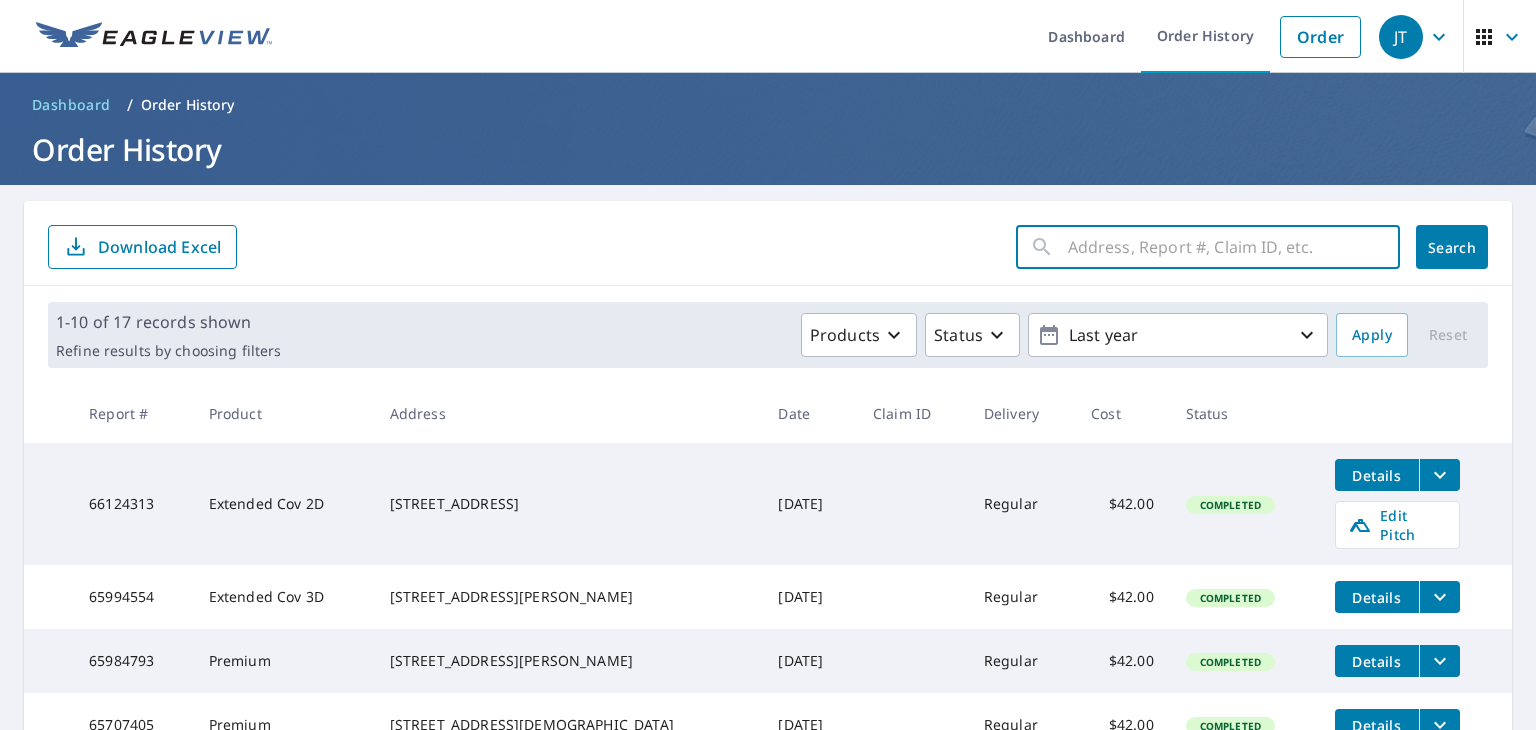 click at bounding box center (1234, 247) 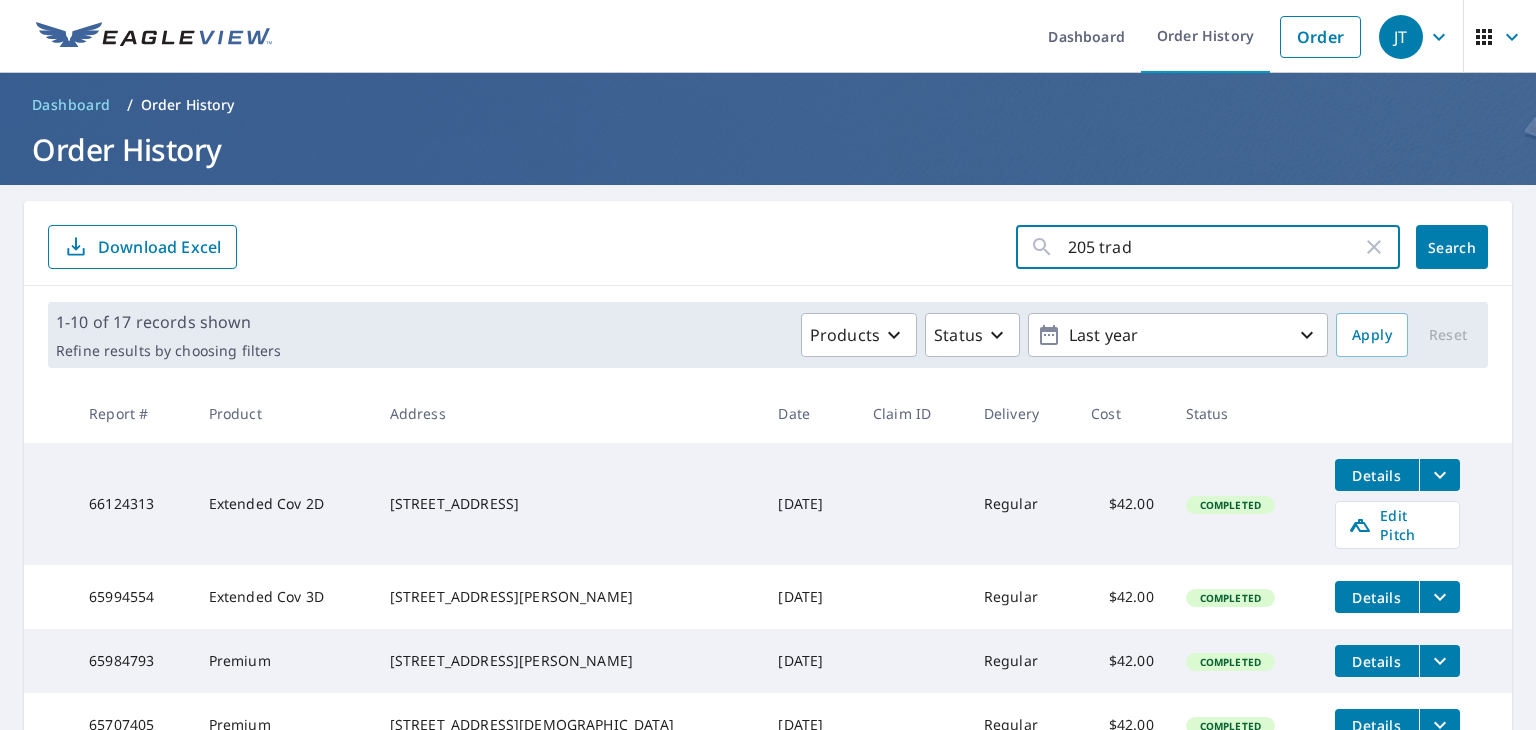 type on "205 trade" 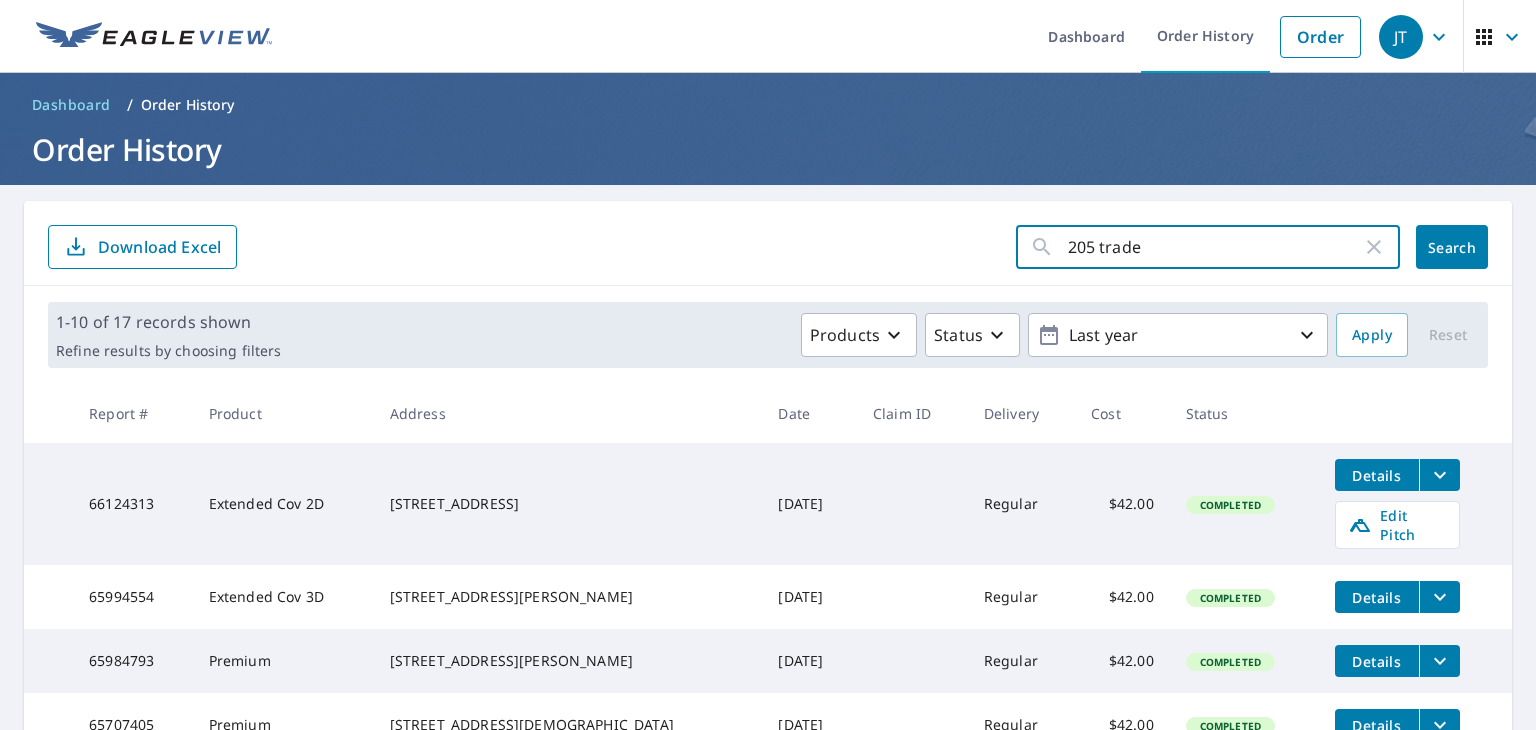 click on "Search" 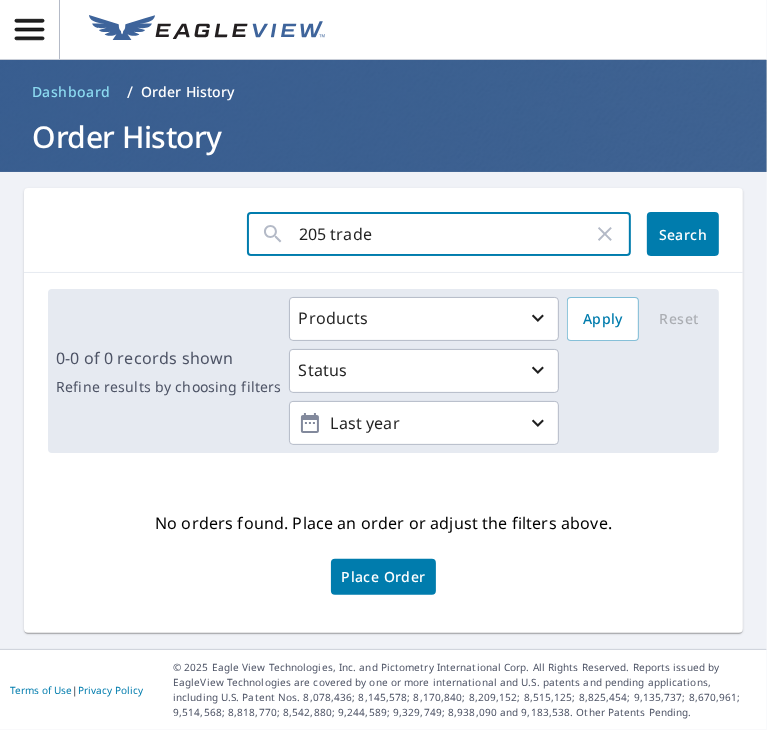 click on "205 trade" at bounding box center [446, 234] 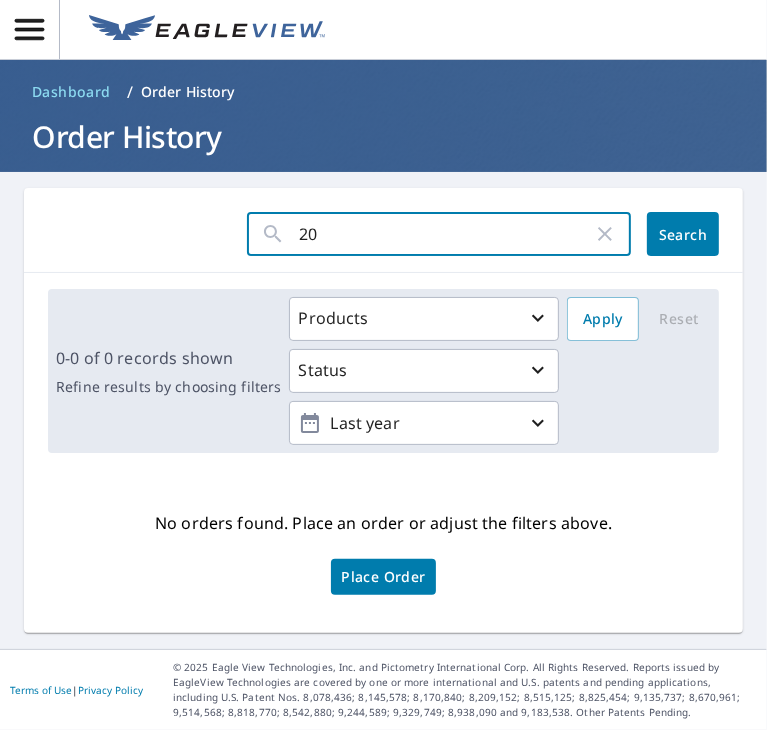 type on "2" 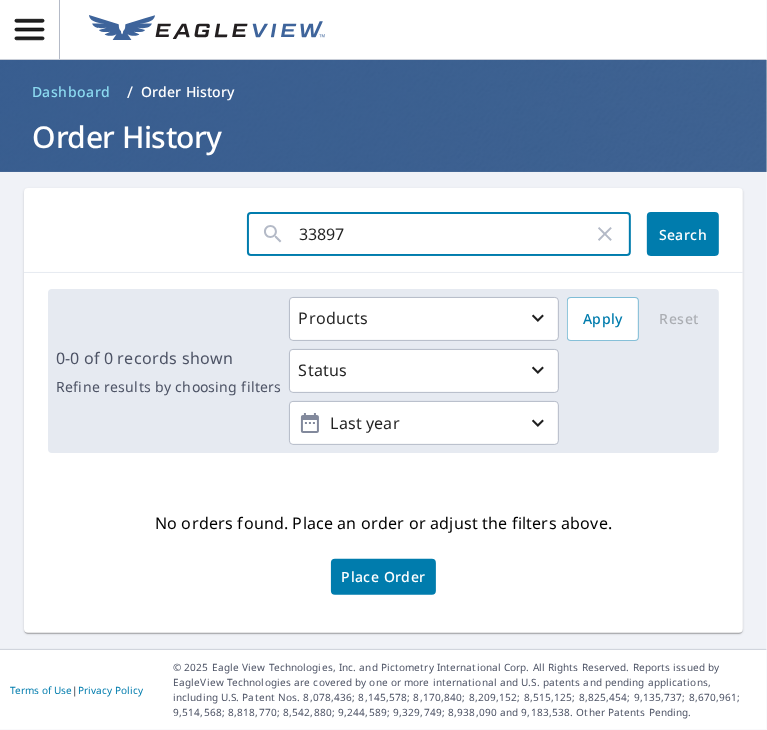 type on "33897" 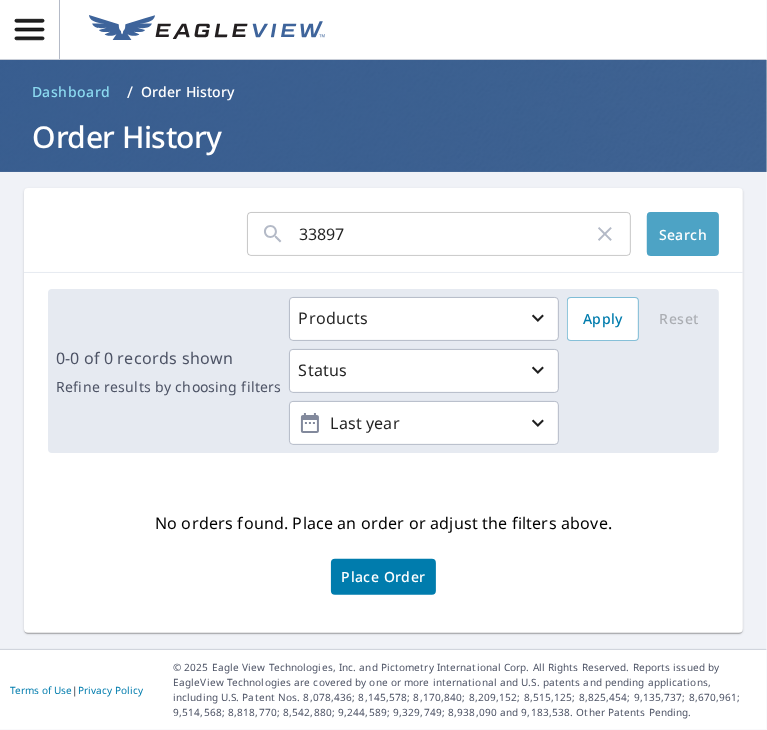 click on "Search" at bounding box center [683, 234] 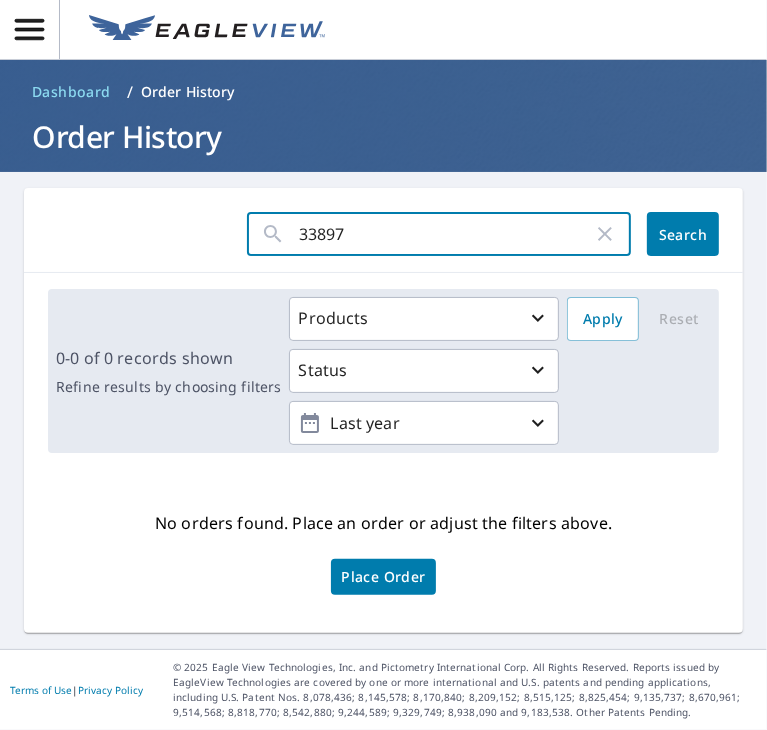 click on "33897" at bounding box center [446, 234] 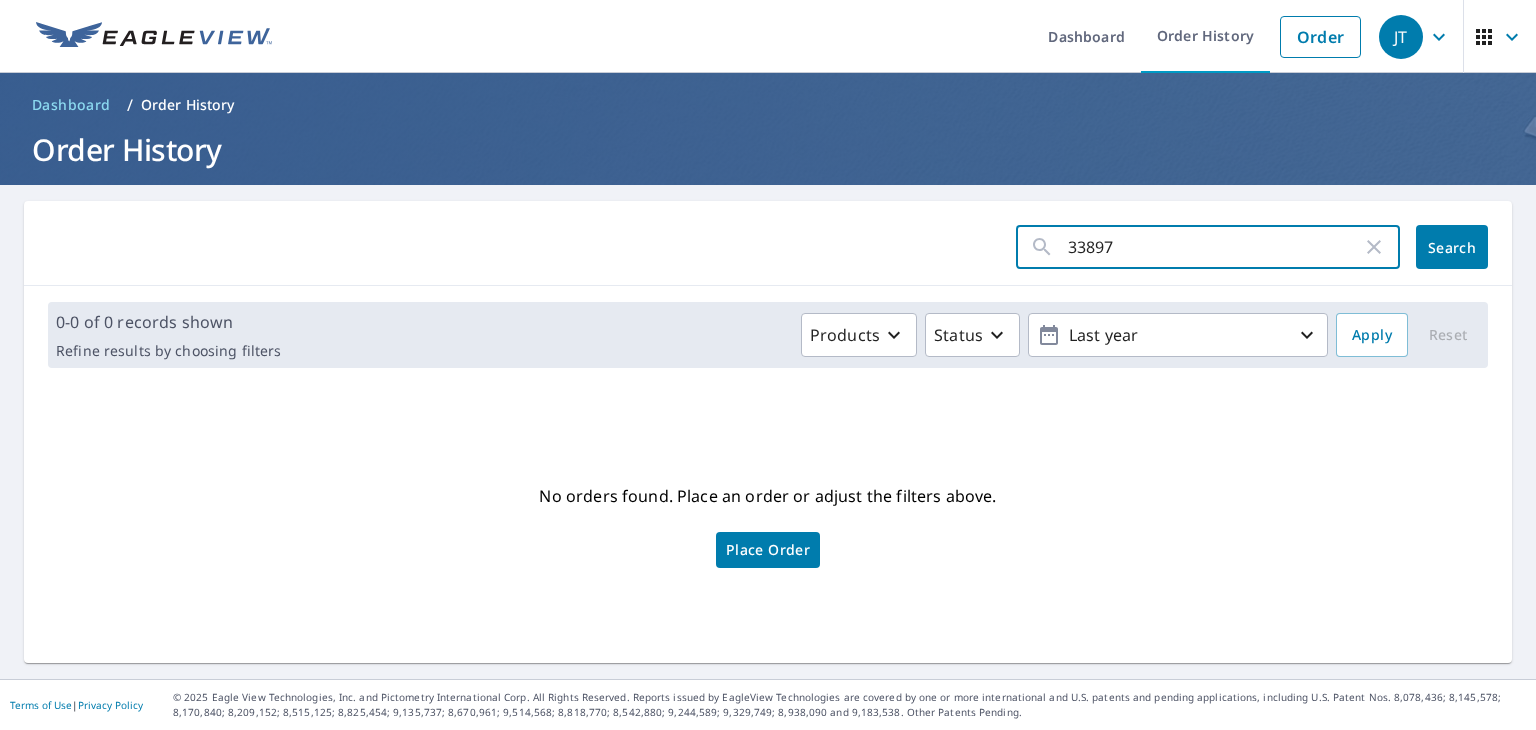 click on "33897" at bounding box center (1215, 247) 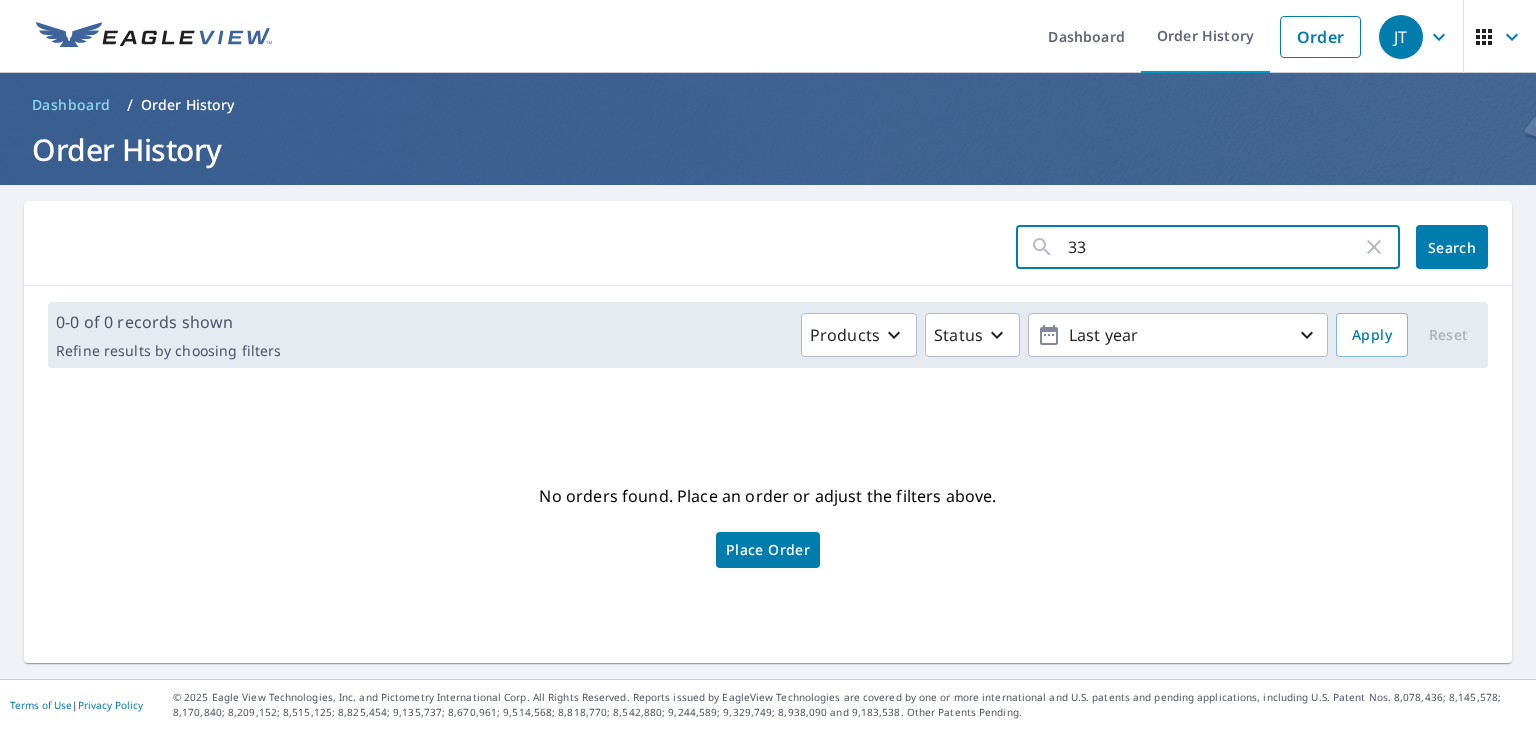 type on "3" 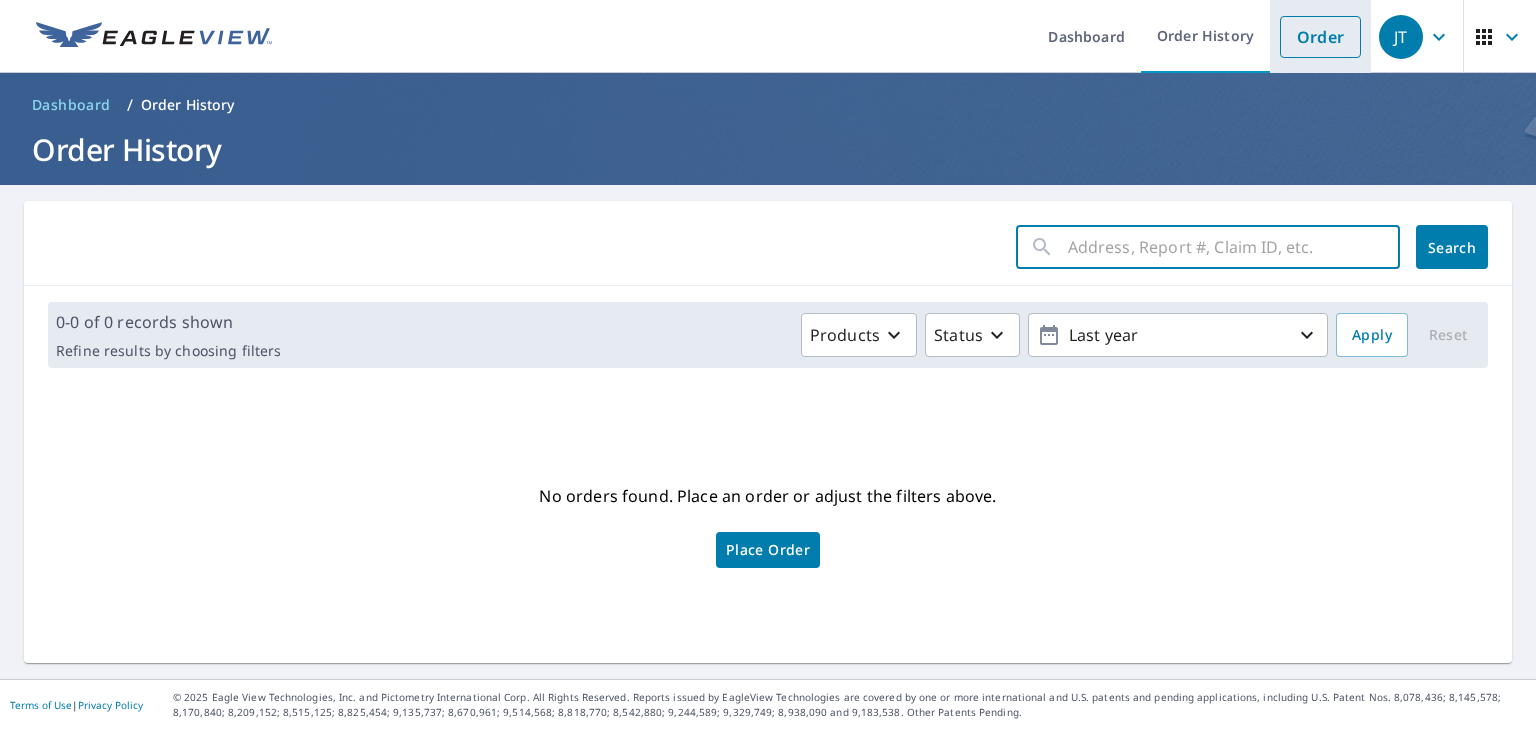 type 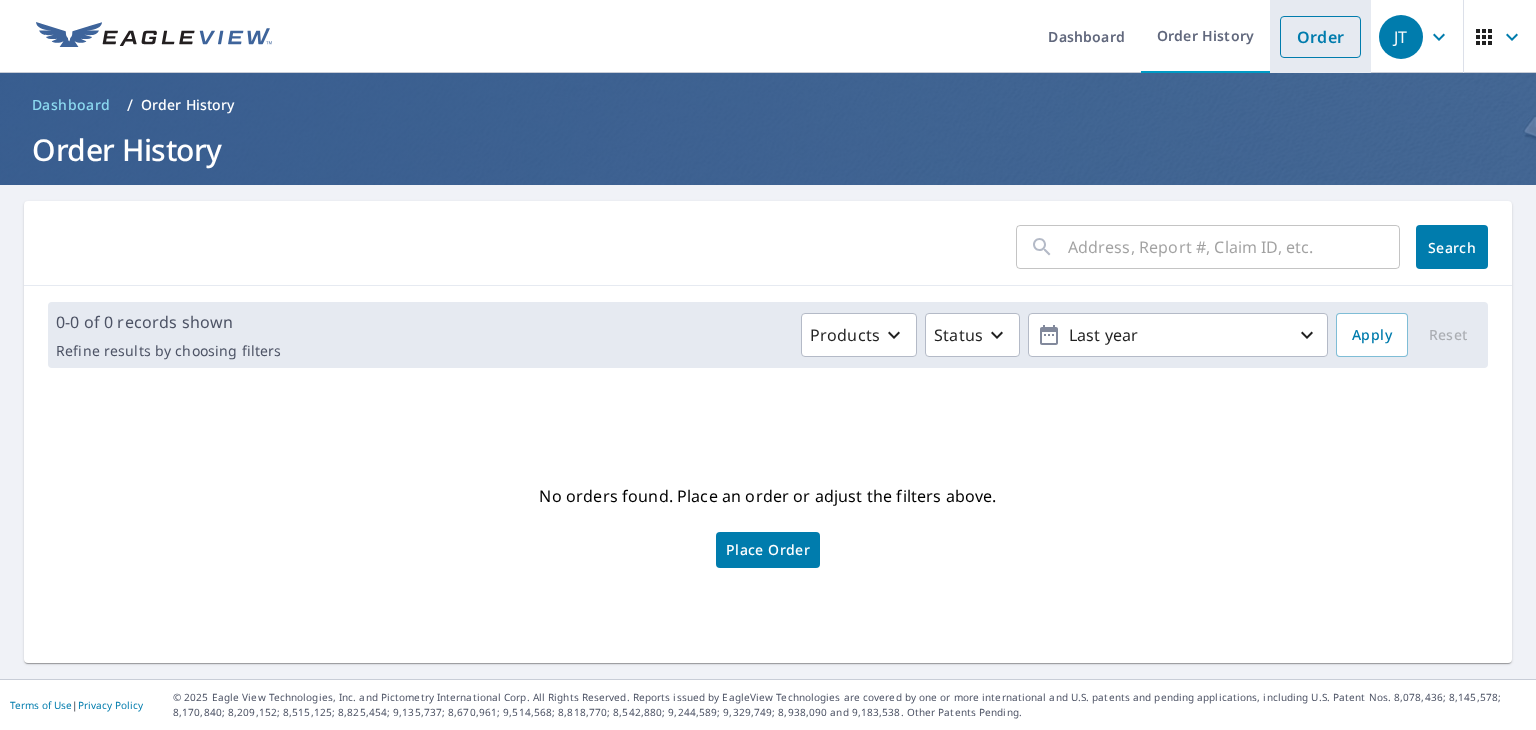 click on "Order" at bounding box center [1320, 37] 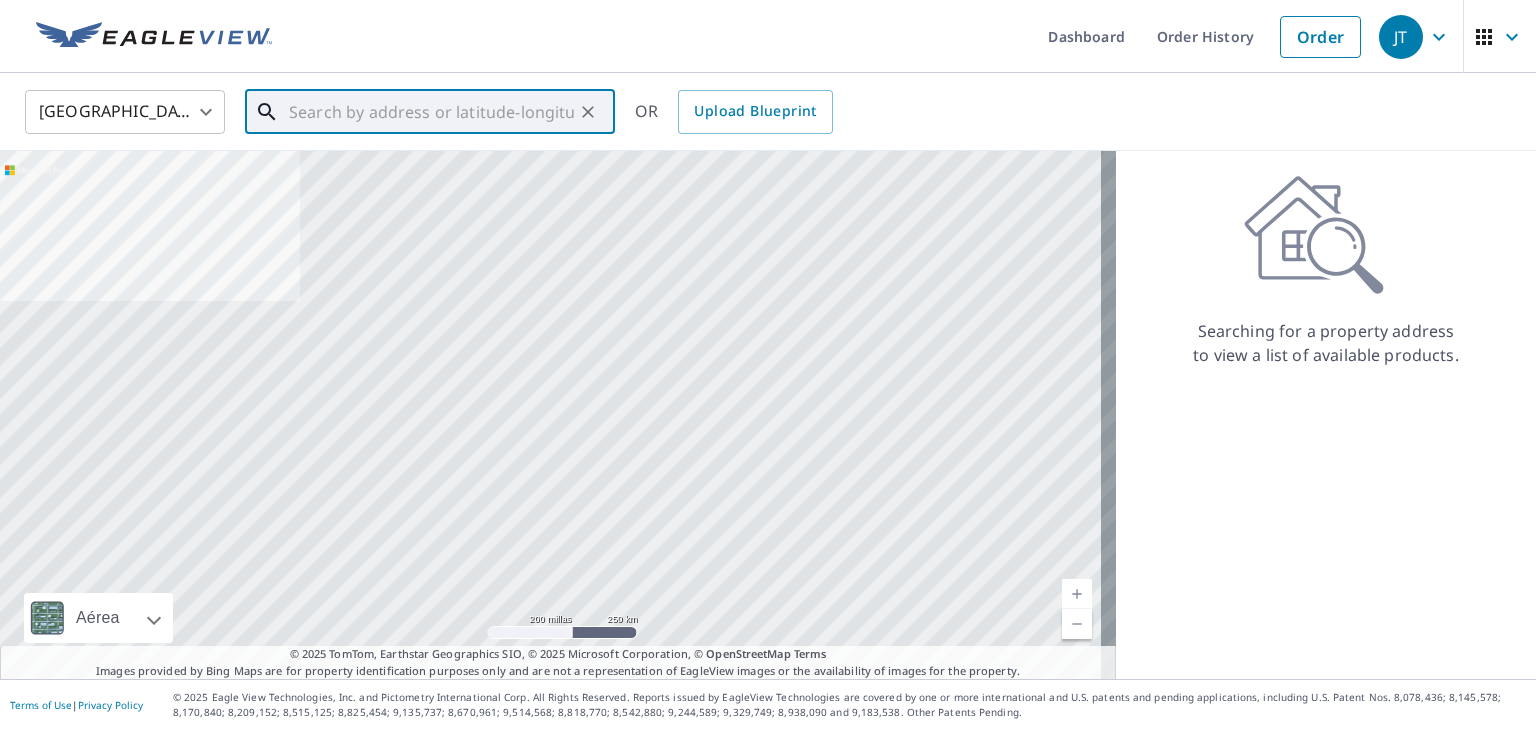 click at bounding box center [431, 112] 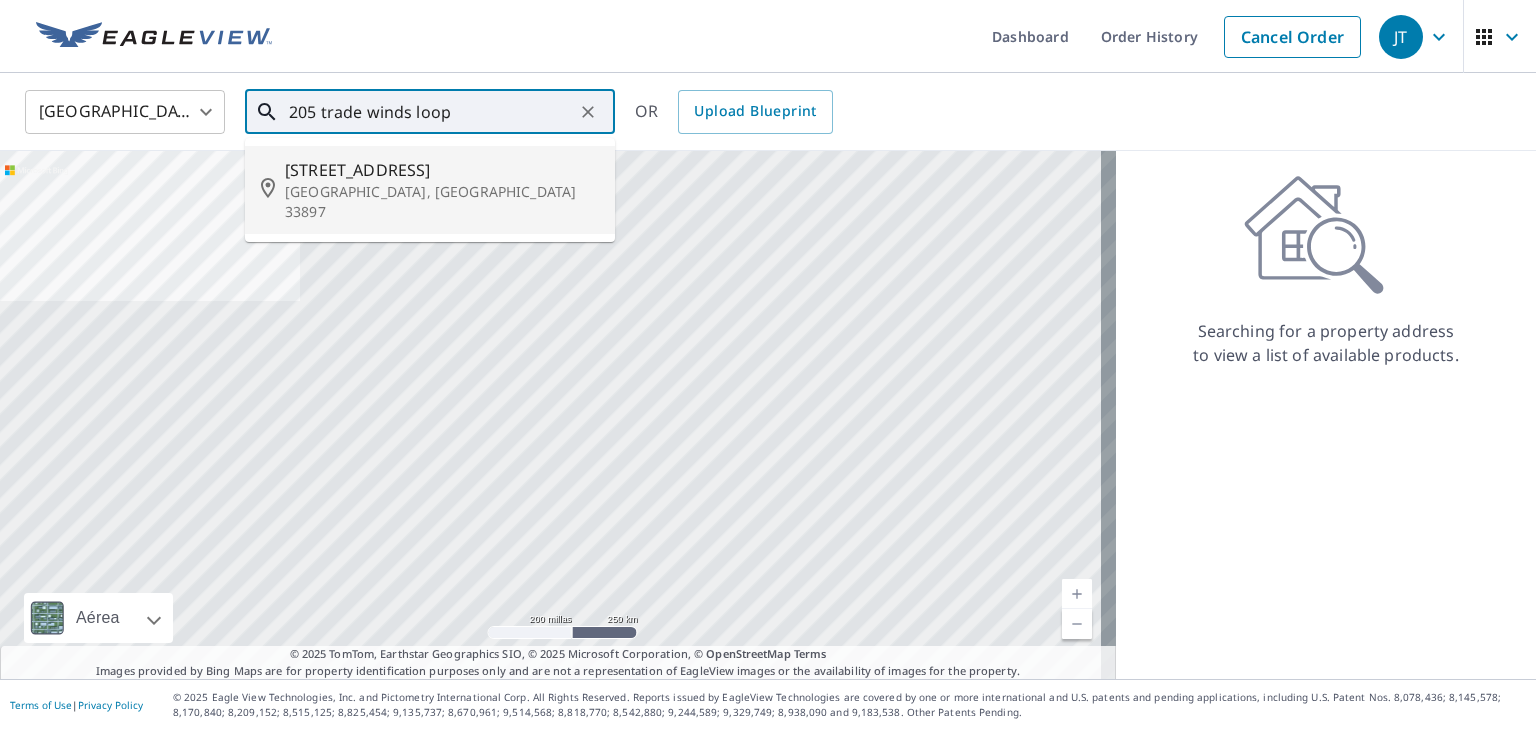 click on "205 Trade Winds Loop Davenport, FL 33897" at bounding box center [430, 190] 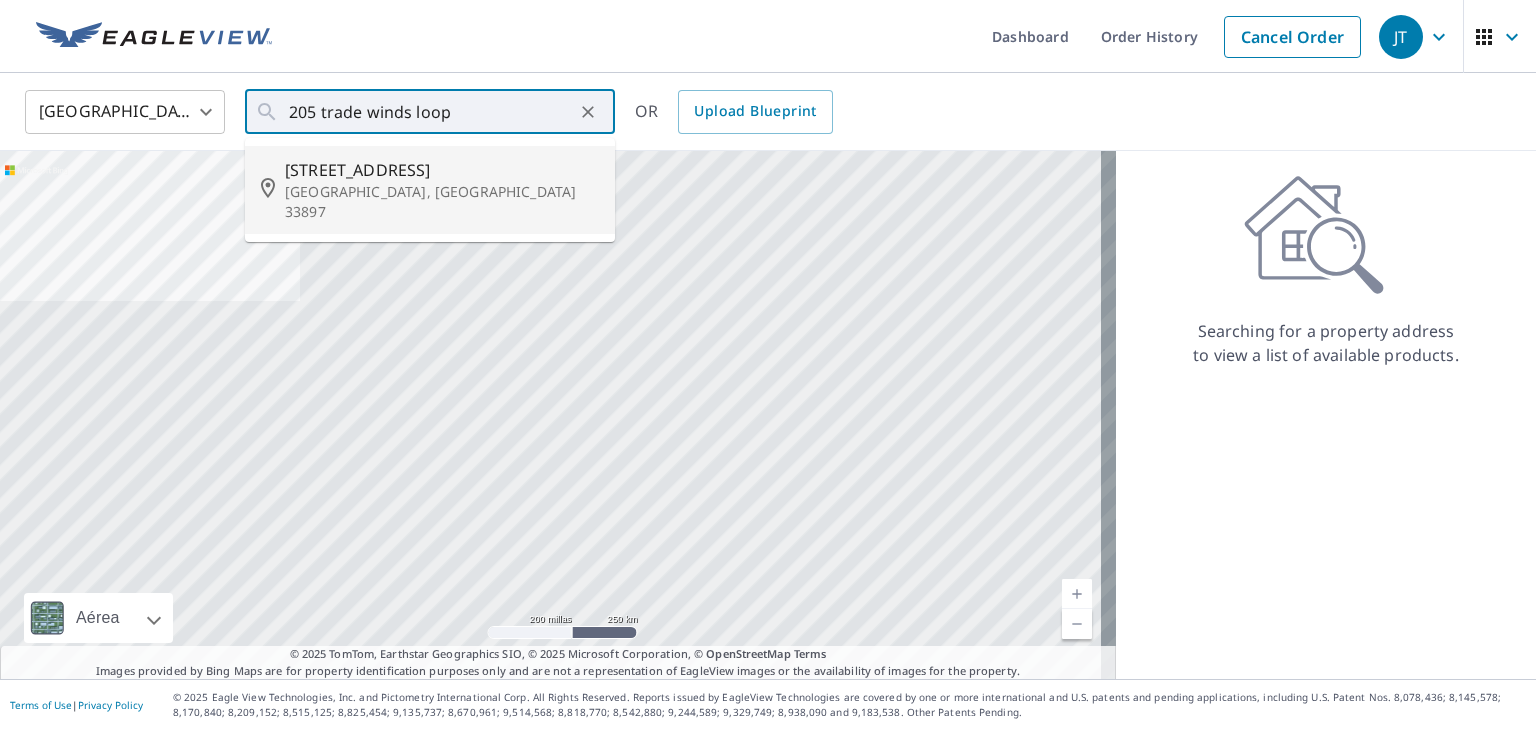 type on "205 Trade Winds Loop Davenport, FL 33897" 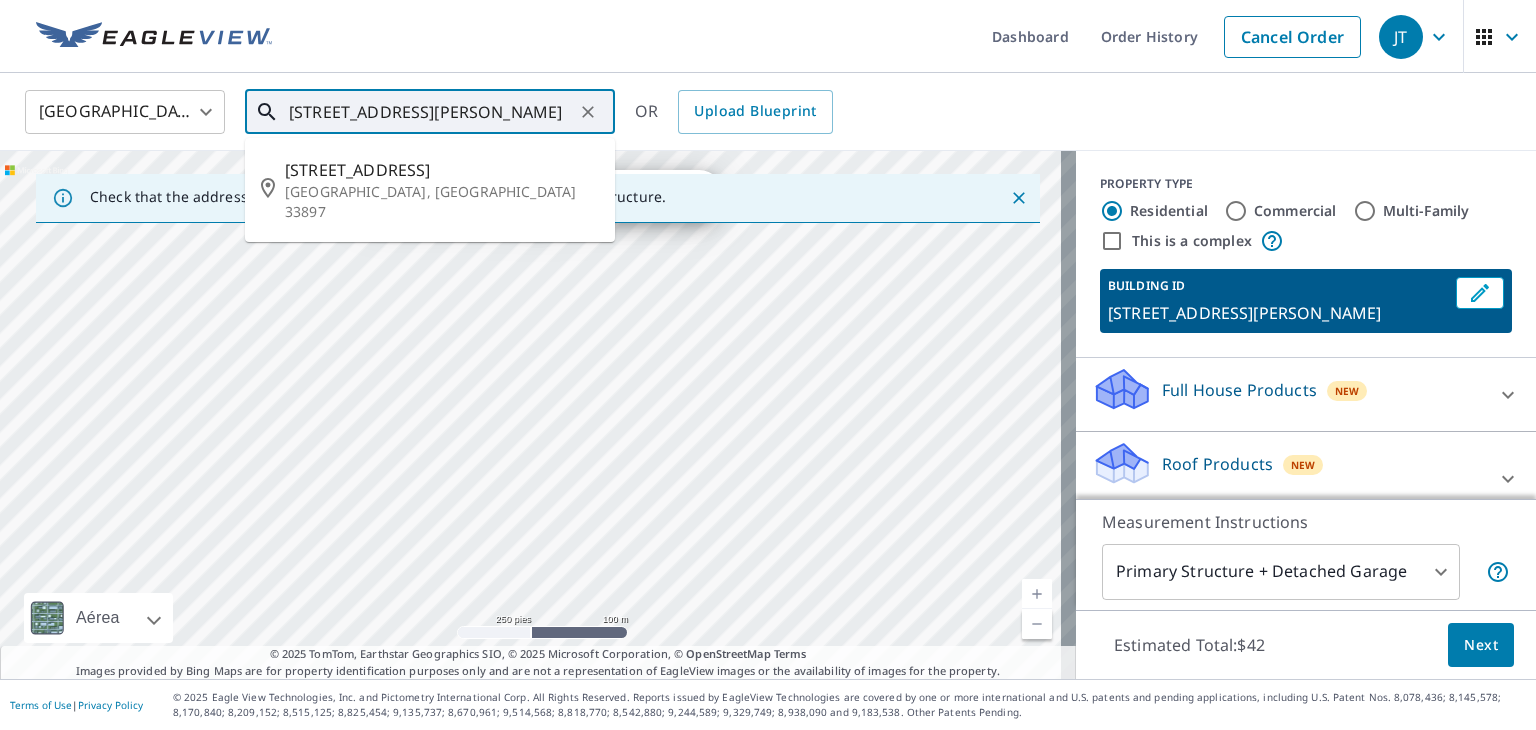 click on "205 Trade Winds Loop Davenport, FL 33897" at bounding box center (431, 112) 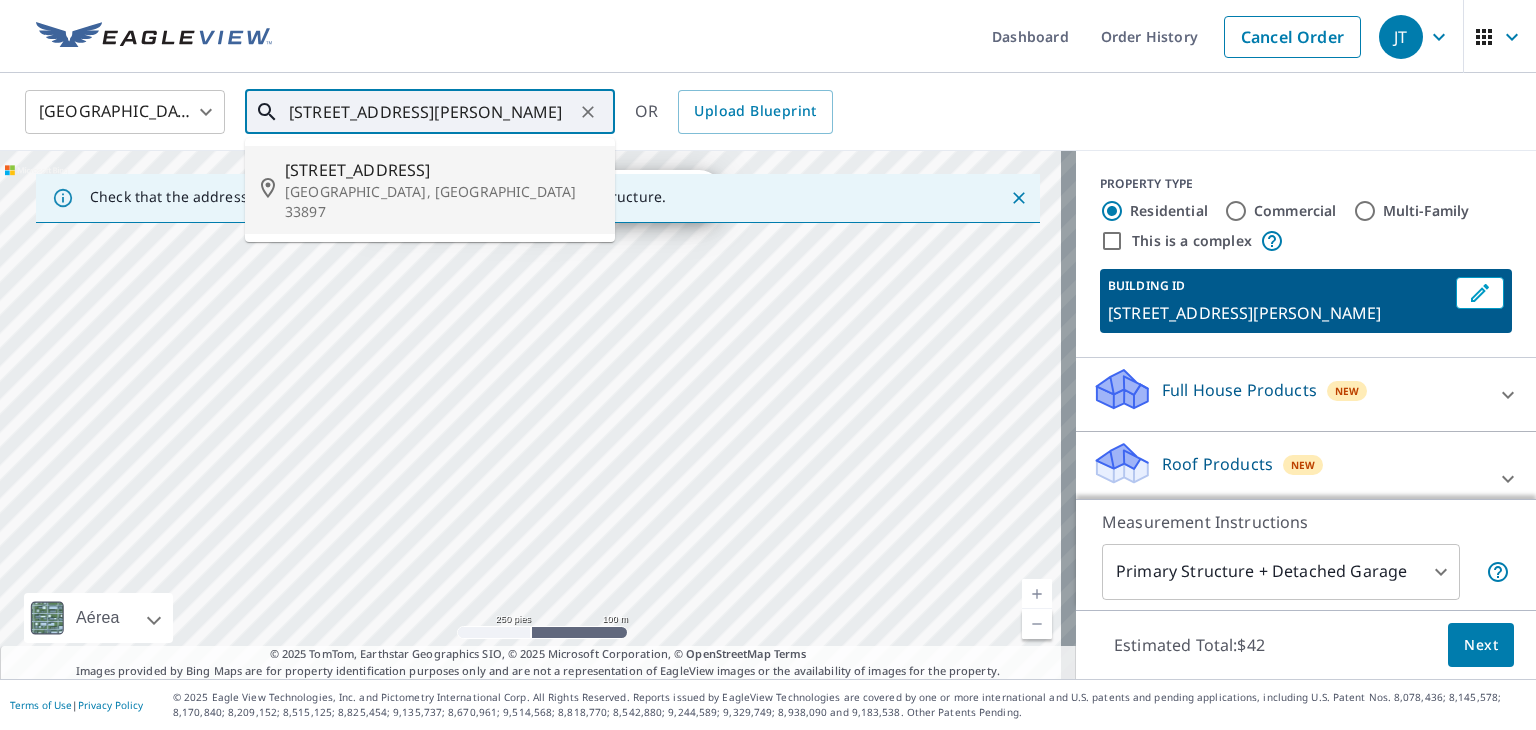 click on "205 Trade Winds Loop" at bounding box center [442, 170] 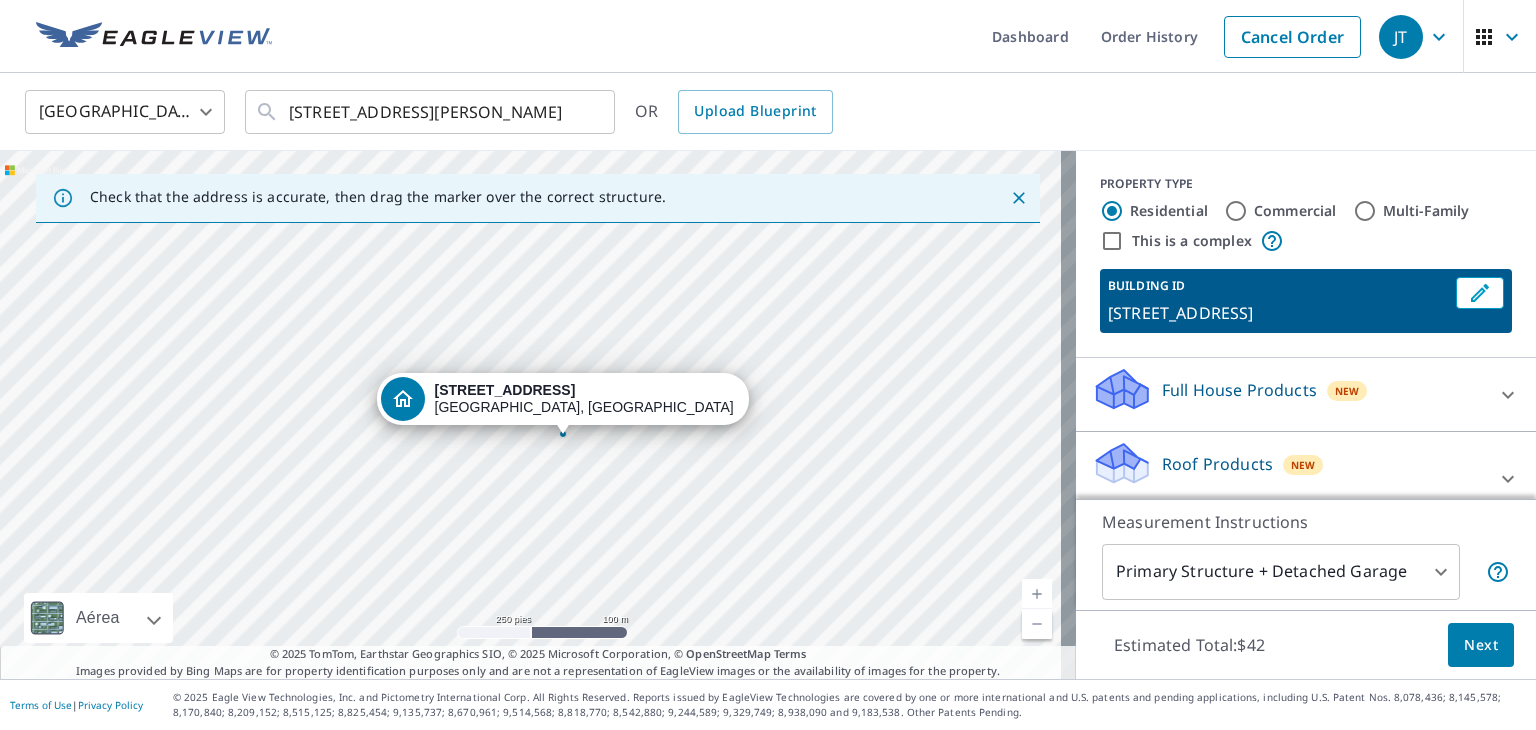 click on "205 Trade Winds Loop Davenport, FL 33897" at bounding box center [538, 415] 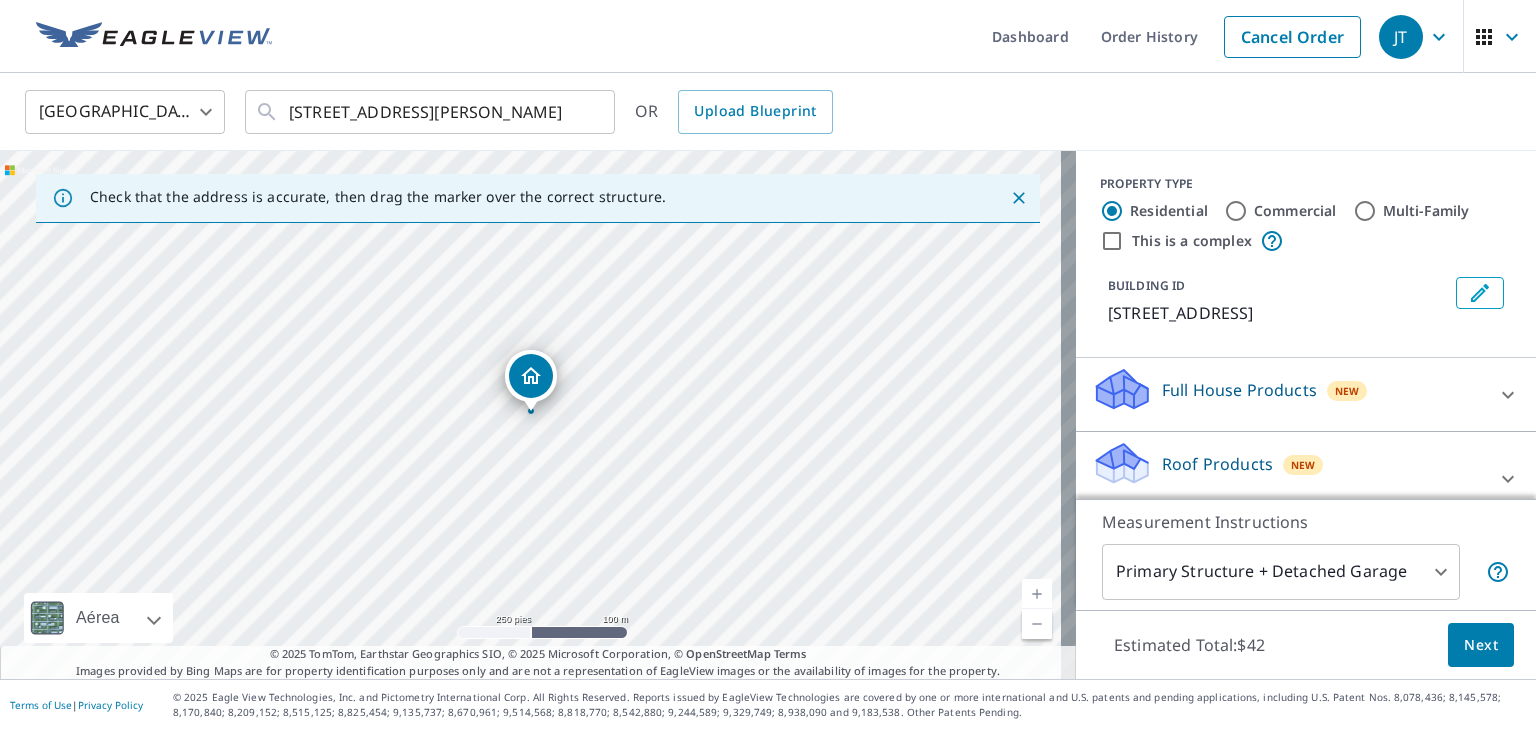 click 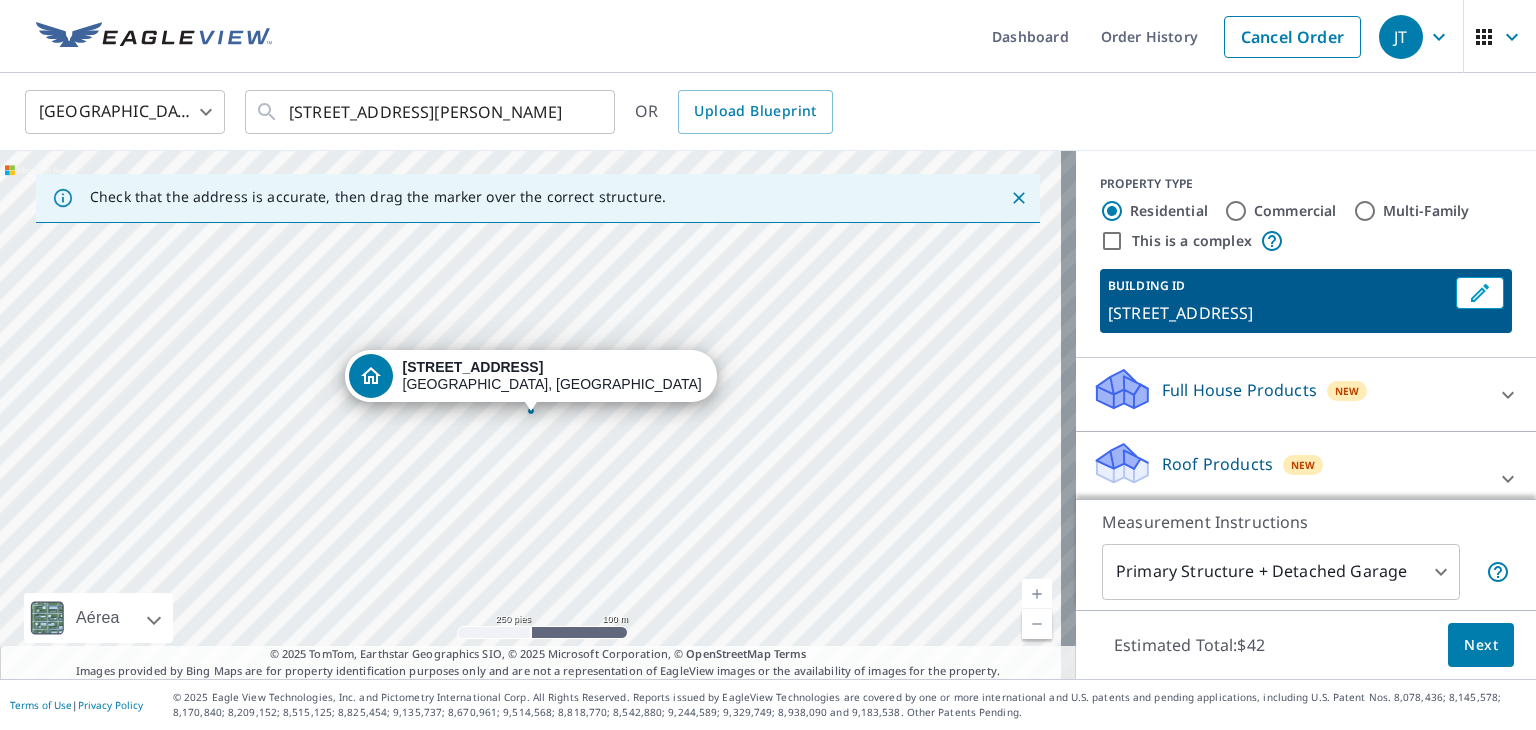 click on "205 Trade Winds Loop Davenport, FL 33897" at bounding box center (553, 376) 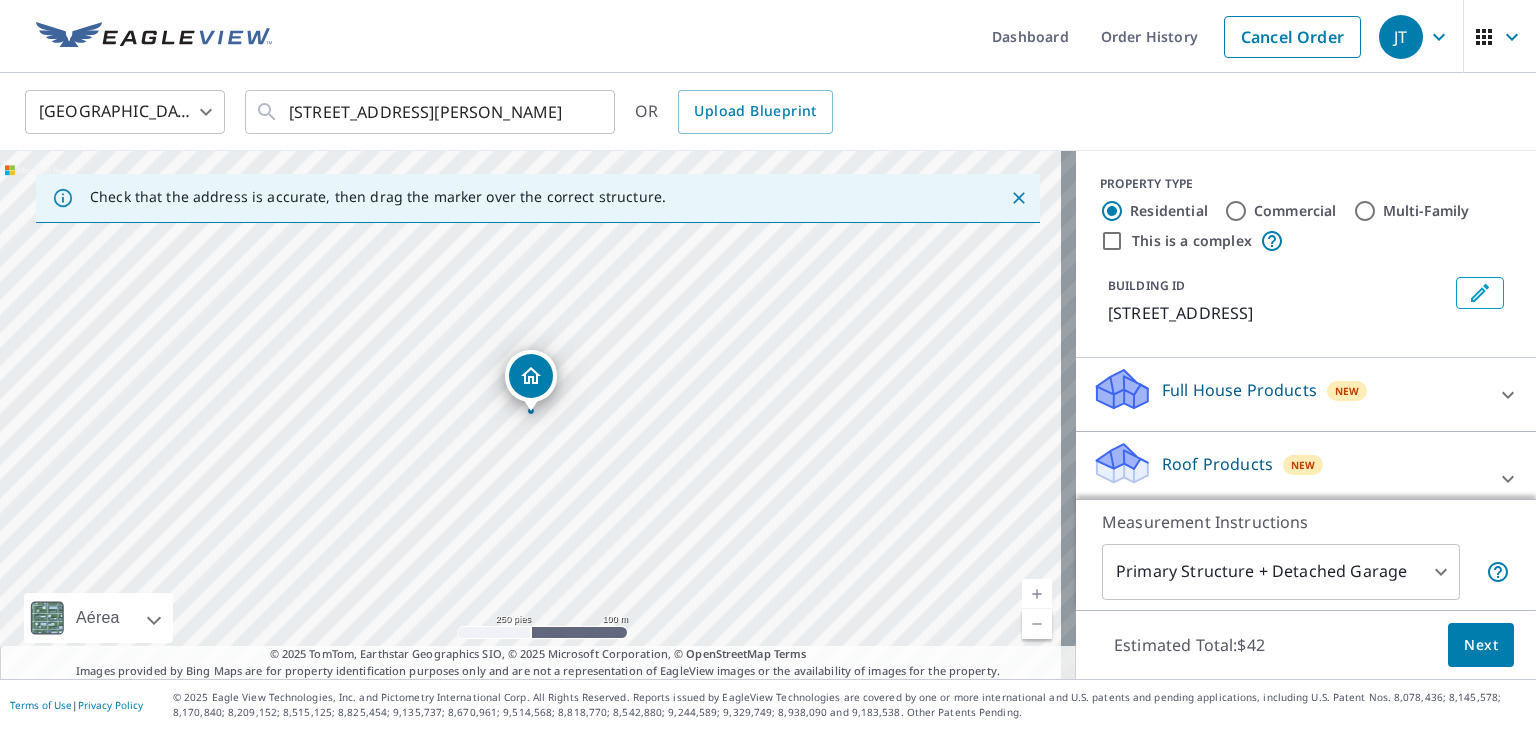 click 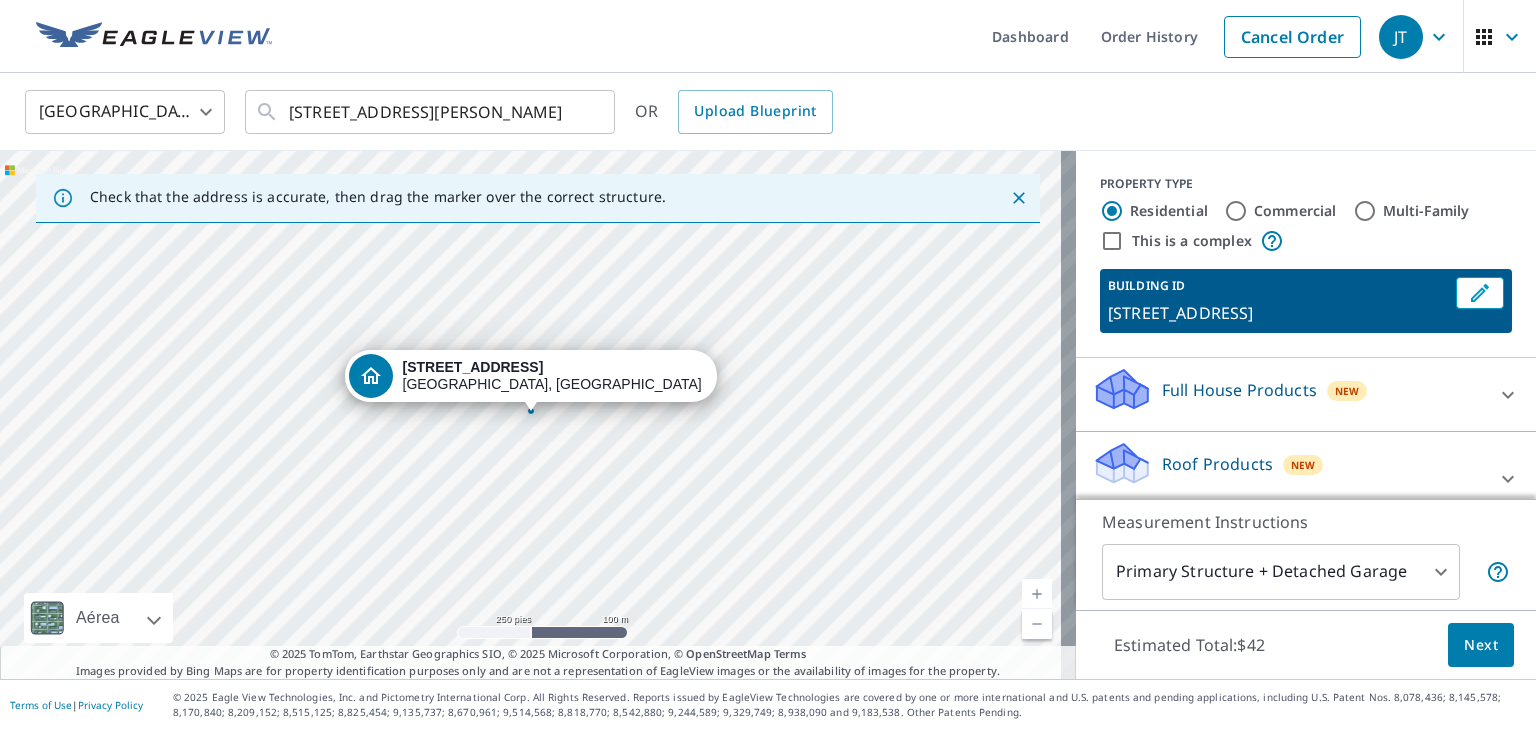 click on "JT JT
Dashboard Order History Cancel Order JT United States US ​ 205 Trade Winds Loop Davenport, FL 33897 ​ OR Upload Blueprint Check that the address is accurate, then drag the marker over the correct structure. 205 Trade Winds Loop Davenport, FL 33897 Aérea Carretera Un mapa de carreteras estándar Aérea Una vista detallada desde arriba Etiquetas Etiquetas 250 pies 100 m © 2025 TomTom, © Vexcel Imaging, © 2025 Microsoft Corporation,  © OpenStreetMap Terms © 2025 TomTom, Earthstar Geographics SIO, © 2025 Microsoft Corporation, ©   OpenStreetMap   Terms Images provided by Bing Maps are for property identification purposes only and are not a representation of EagleView images or the availability of images for the property. PROPERTY TYPE Residential Commercial Multi-Family This is a complex BUILDING ID 205 Trade Winds Loop, Davenport, FL, 33897 Full House Products New Full House™ $99 Roof Products New Premium with Regular Delivery Premium $42 Delivery Regular $0 8 ​ Gutter $12.6 $18 New 1" at bounding box center [768, 365] 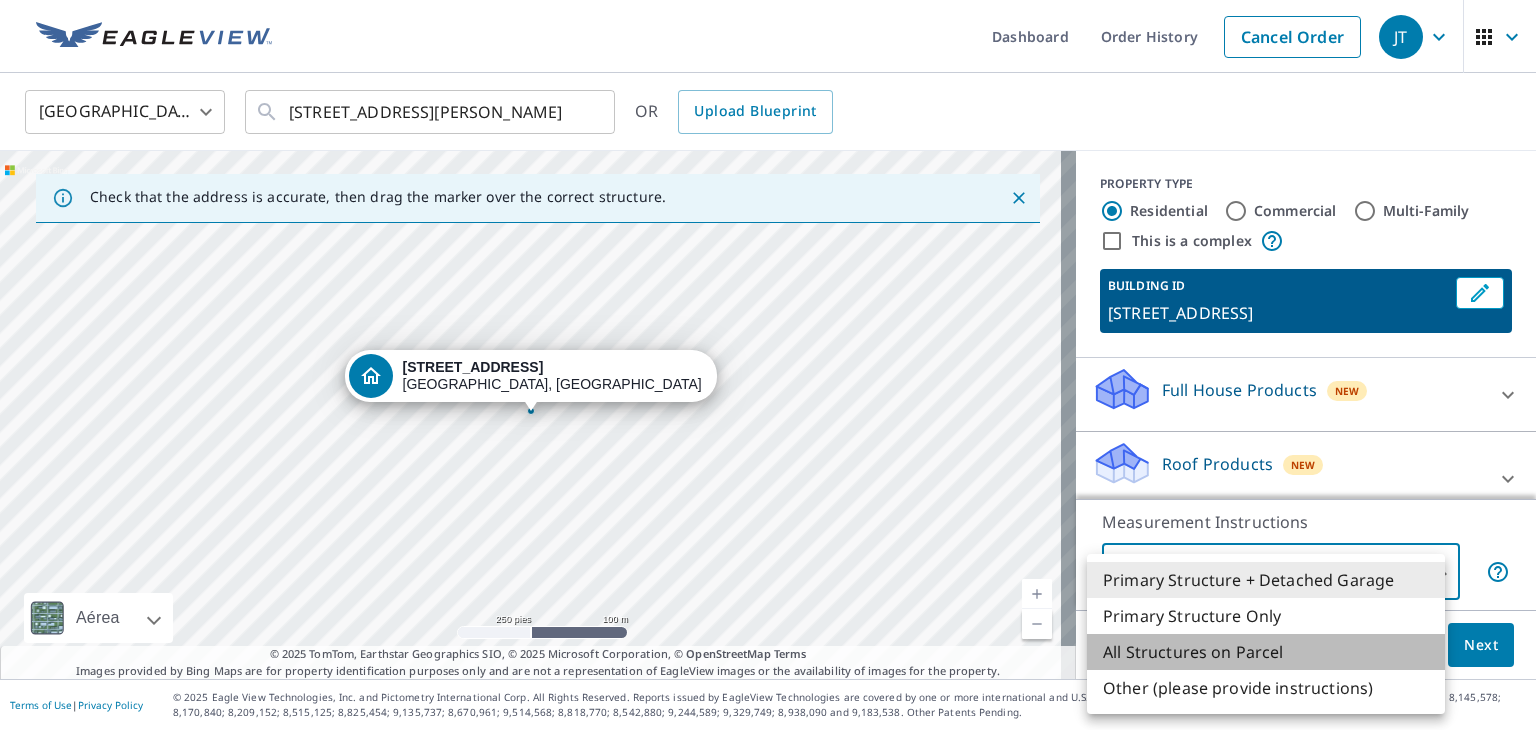 click on "All Structures on Parcel" at bounding box center (1266, 652) 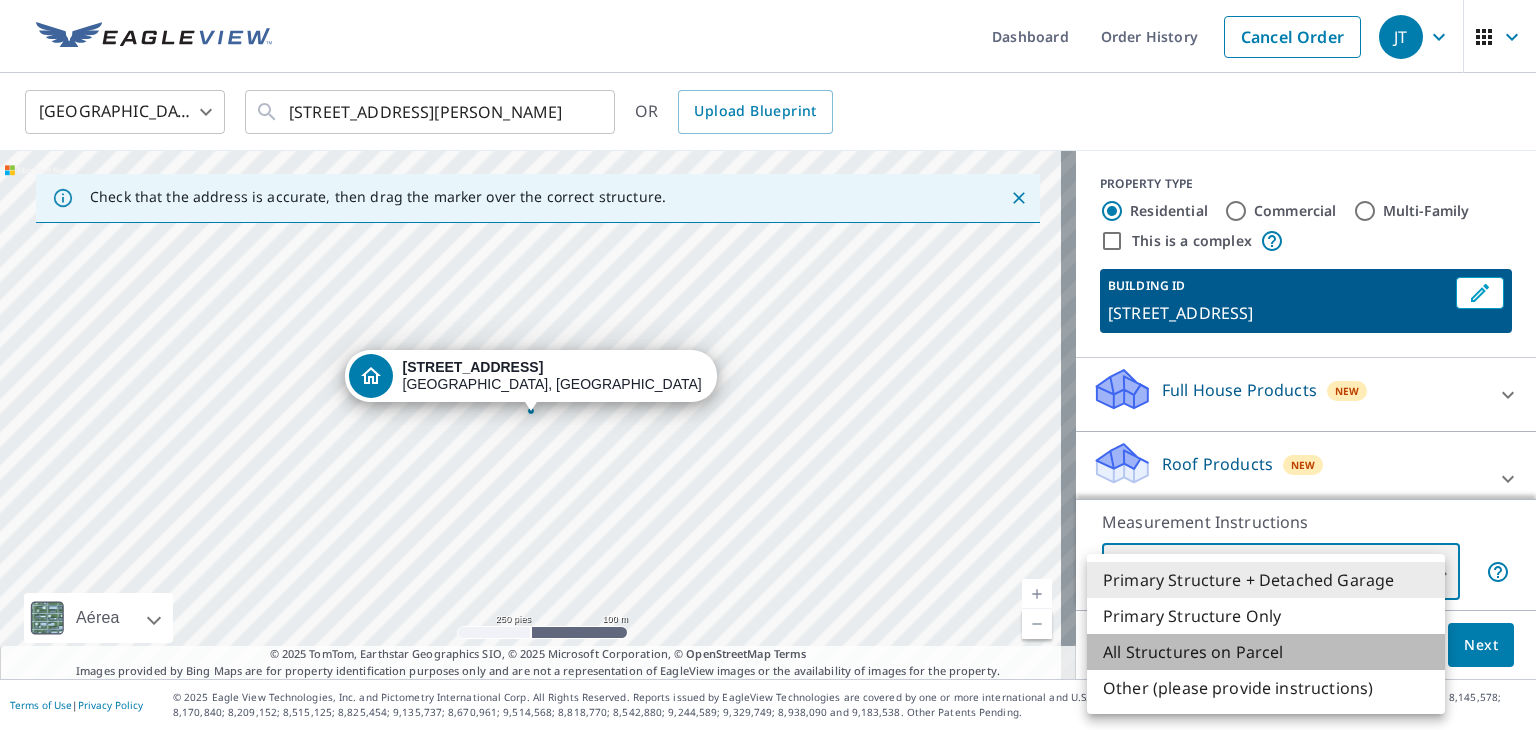 type on "3" 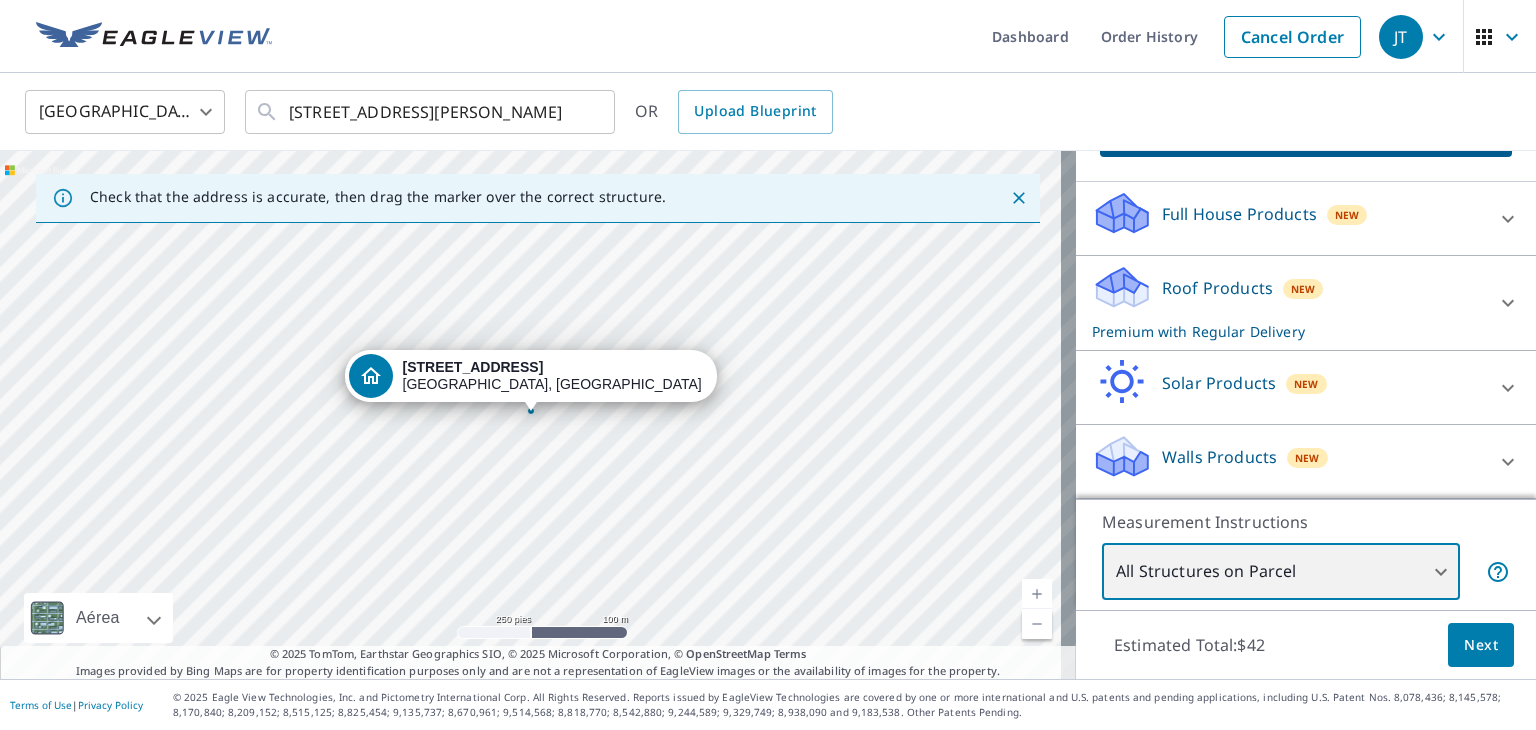 scroll, scrollTop: 0, scrollLeft: 0, axis: both 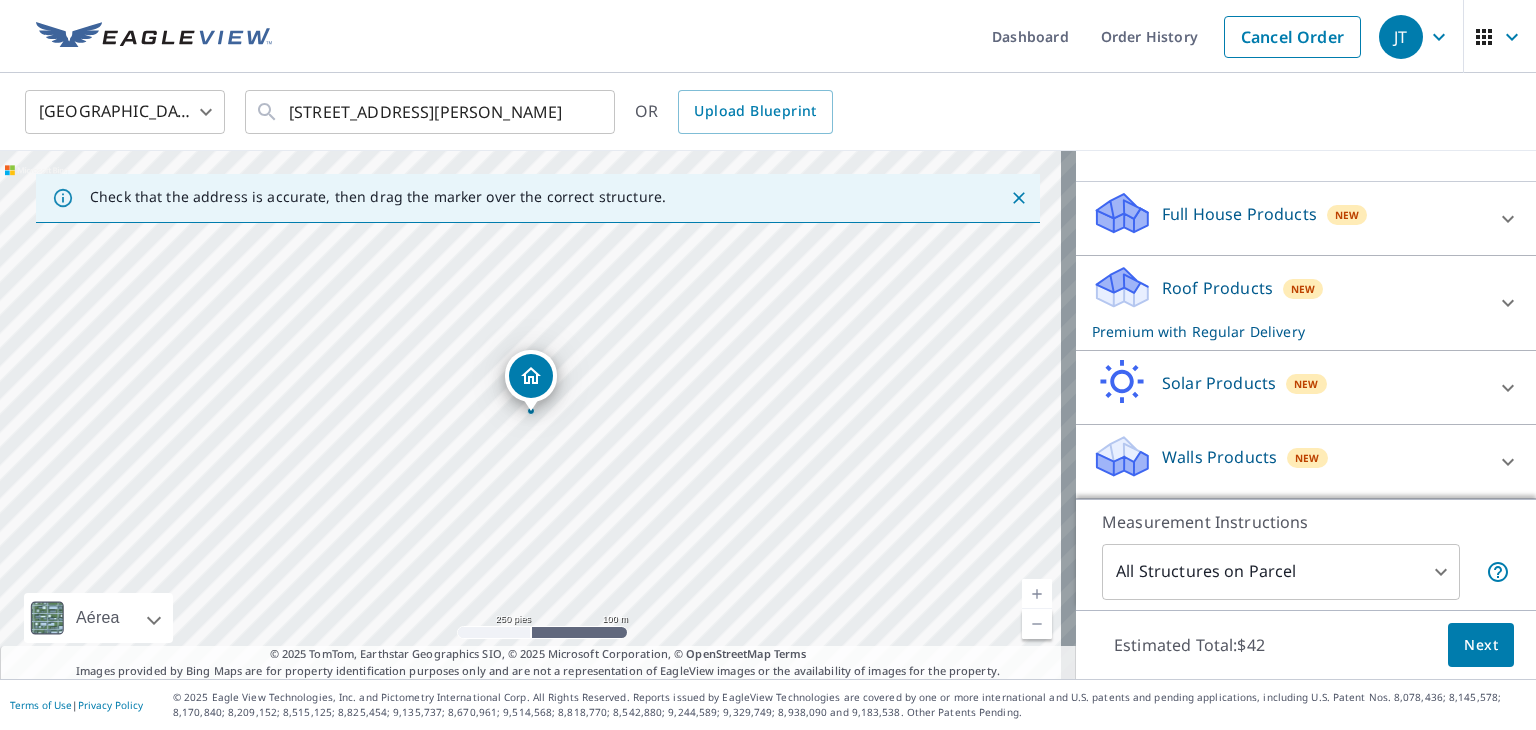 click on "Estimated Total:  $42 Next" at bounding box center [1306, 645] 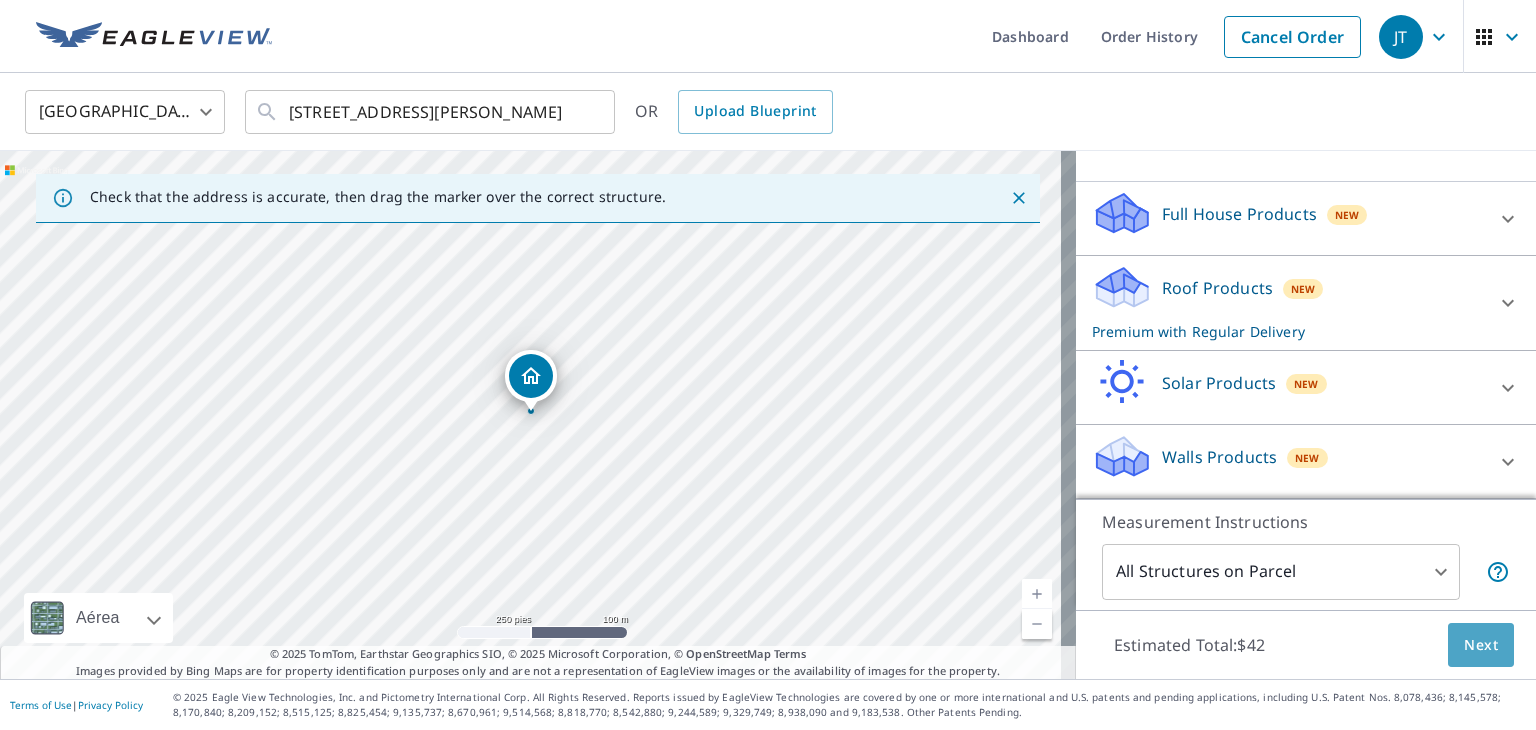 click on "Next" at bounding box center [1481, 645] 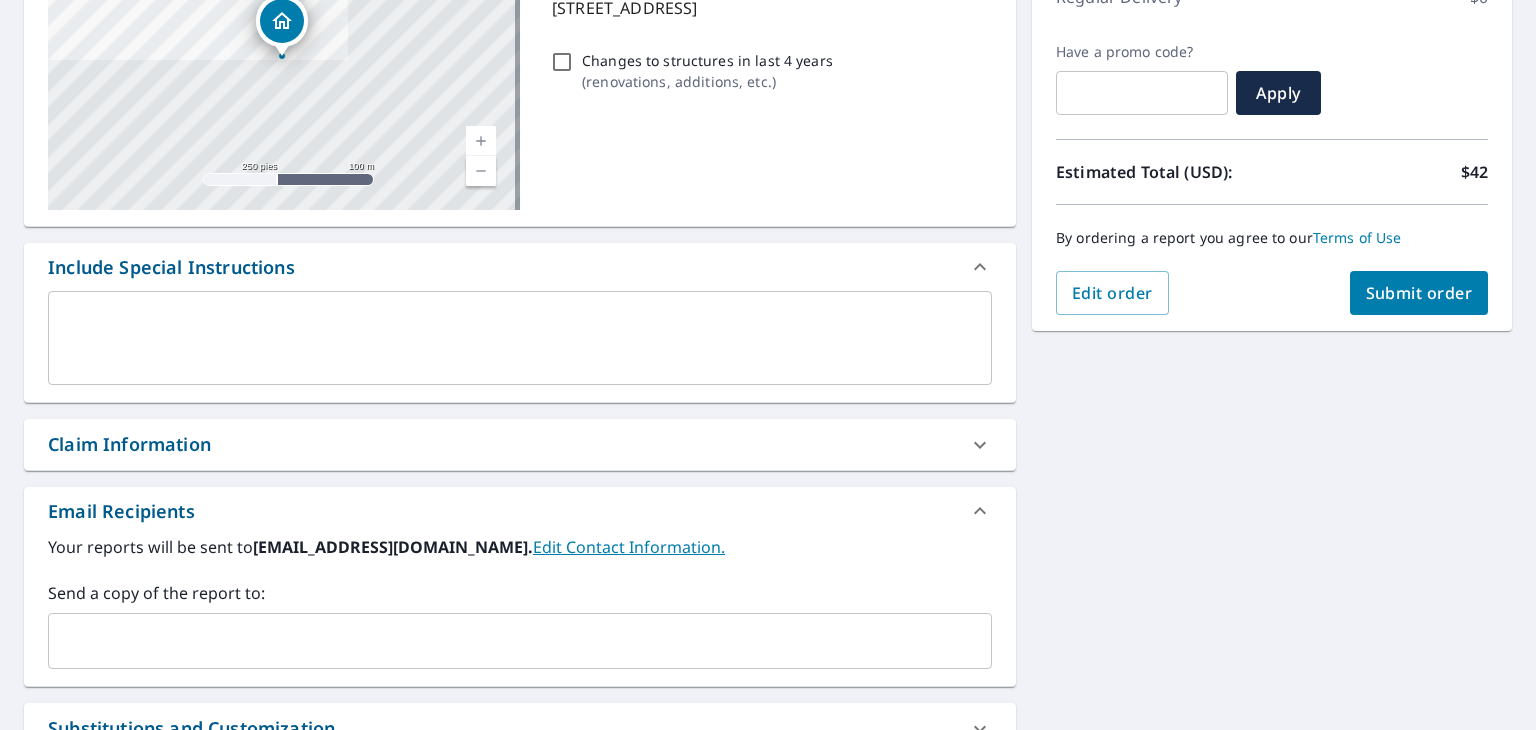 scroll, scrollTop: 528, scrollLeft: 0, axis: vertical 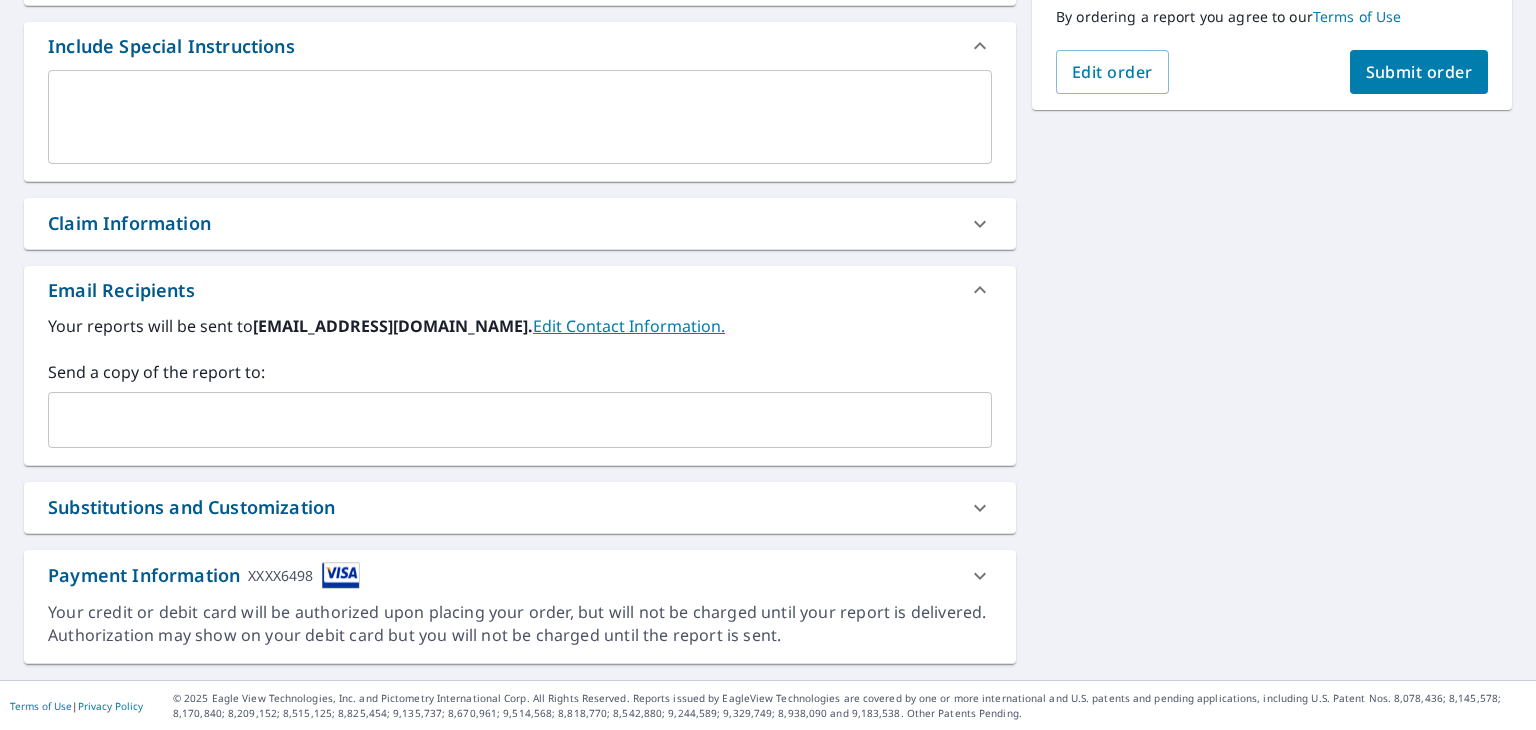 click on "​" at bounding box center [520, 420] 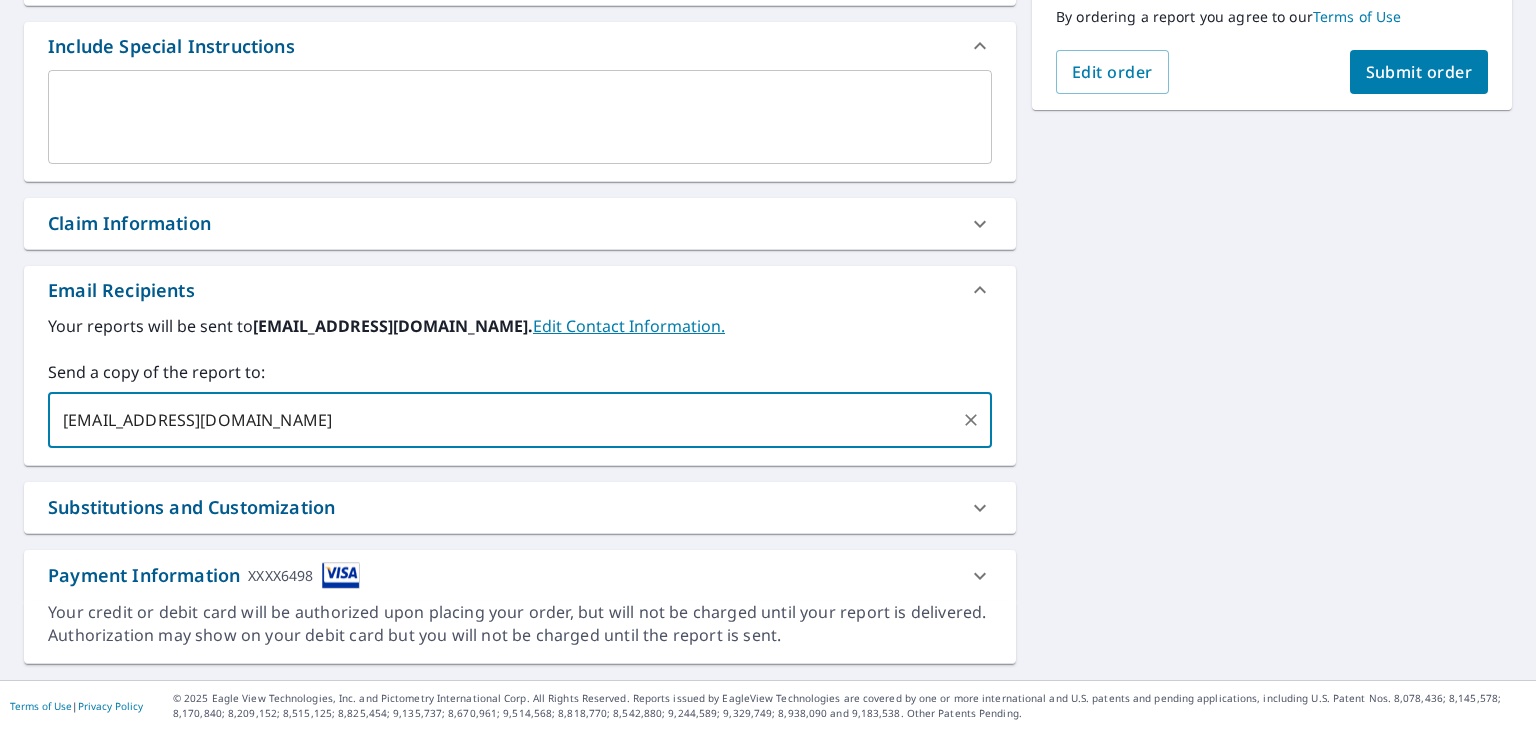 type on "alejandradc9610@gmail.com" 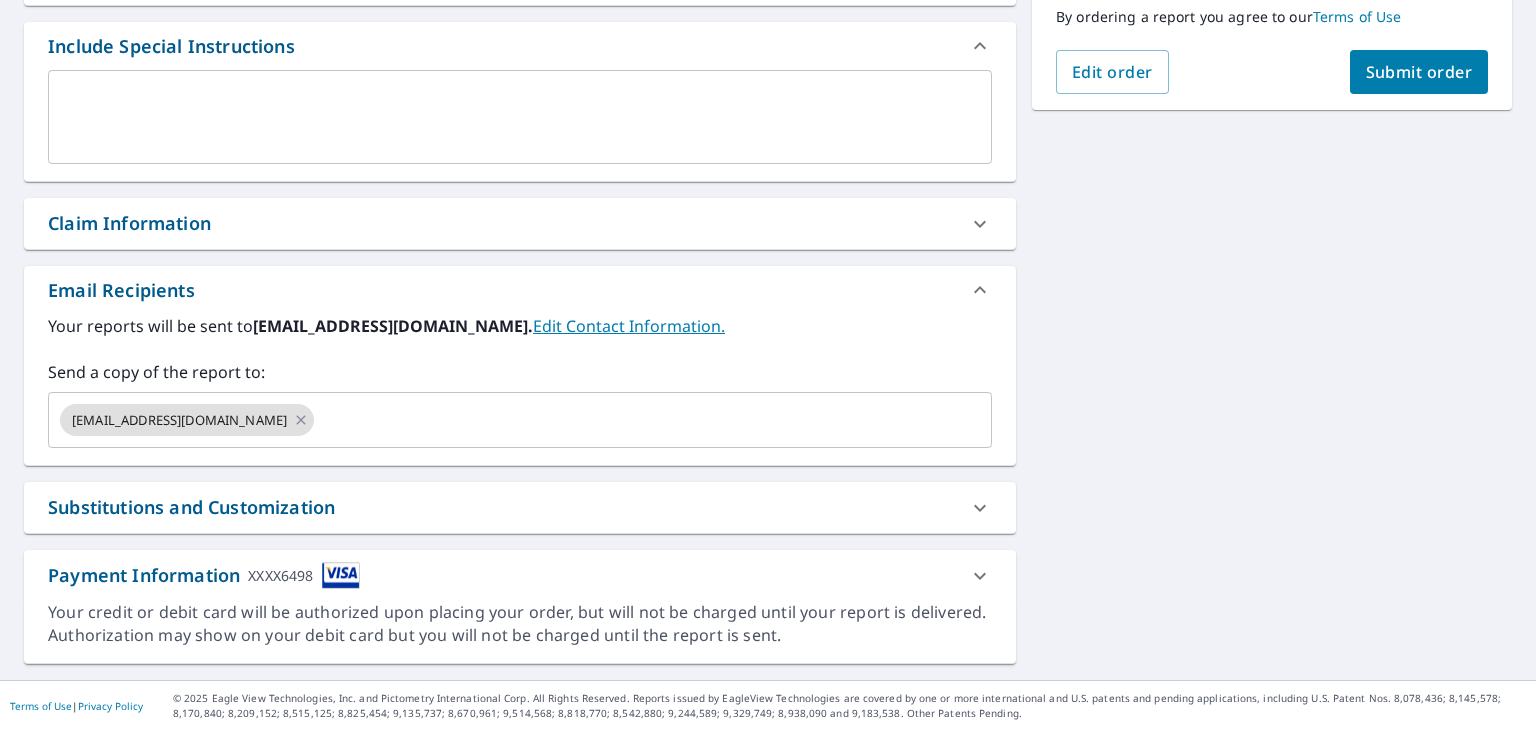 click on "205 Trade Winds Loop Davenport, FL 33897 Aérea Carretera Un mapa de carreteras estándar Aérea Una vista detallada desde arriba Etiquetas Etiquetas 250 pies 100 m © 2025 TomTom, © Vexcel Imaging, © 2025 Microsoft Corporation,  © OpenStreetMap Terms PROPERTY TYPE Residential BUILDING ID 205 Trade Winds Loop, Davenport, FL, 33897 Changes to structures in last 4 years ( renovations, additions, etc. ) Include Special Instructions x ​ Claim Information Claim number ​ Claim information ​ PO number ​ Date of loss ​ Cat ID ​ Email Recipients Your reports will be sent to  tekhelp3602@rooftek.com.  Edit Contact Information. Send a copy of the report to: alejandradc9610@gmail.com ​ Substitutions and Customization Roof measurement report substitutions If a Premium Report is unavailable send me an Extended Coverage 3D Report: Yes No Ask If an Extended Coverage 3D Report is unavailable send me an Extended Coverage 2D Report: Yes No Ask Yes No Ask Additional Report Formats (Not available for all reports)" at bounding box center (768, 168) 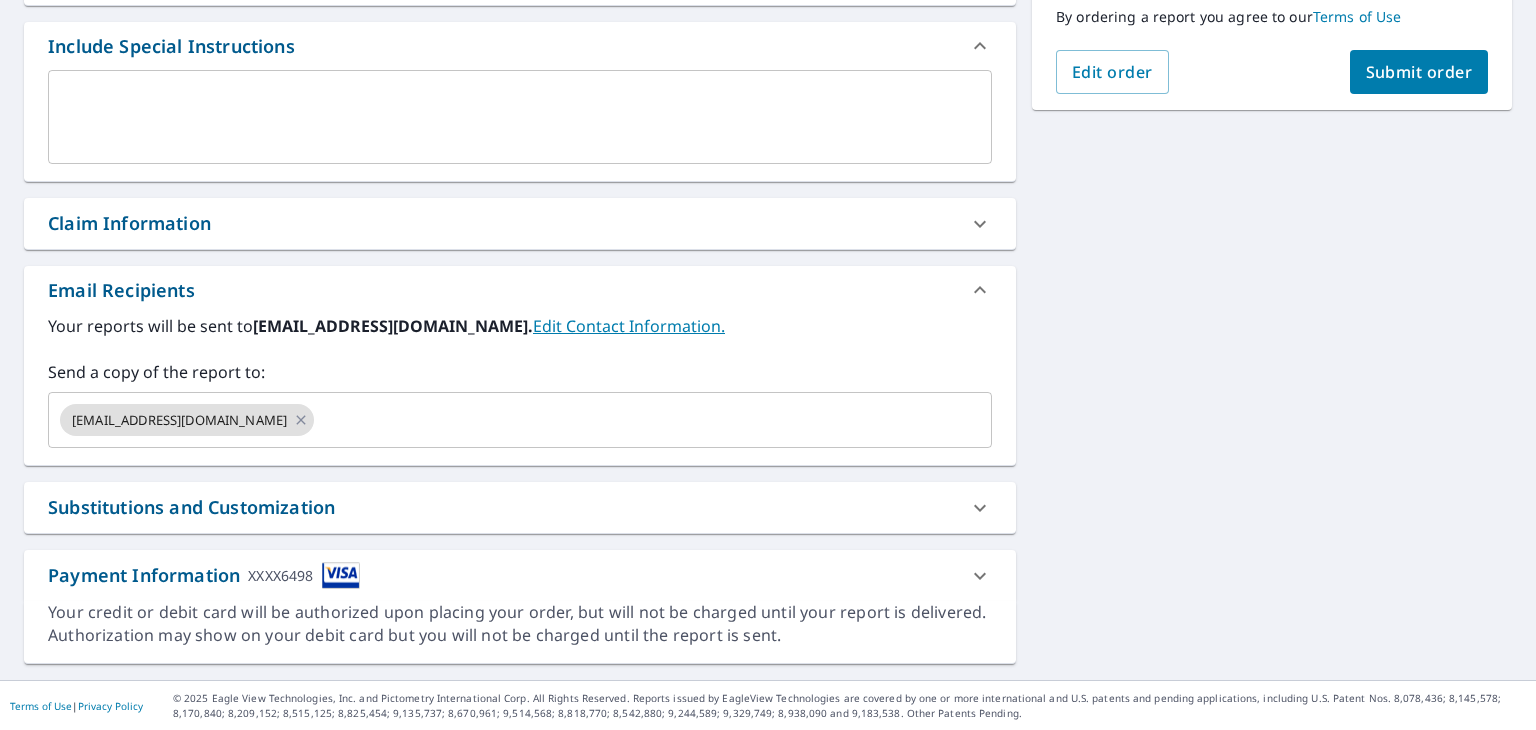 scroll, scrollTop: 0, scrollLeft: 0, axis: both 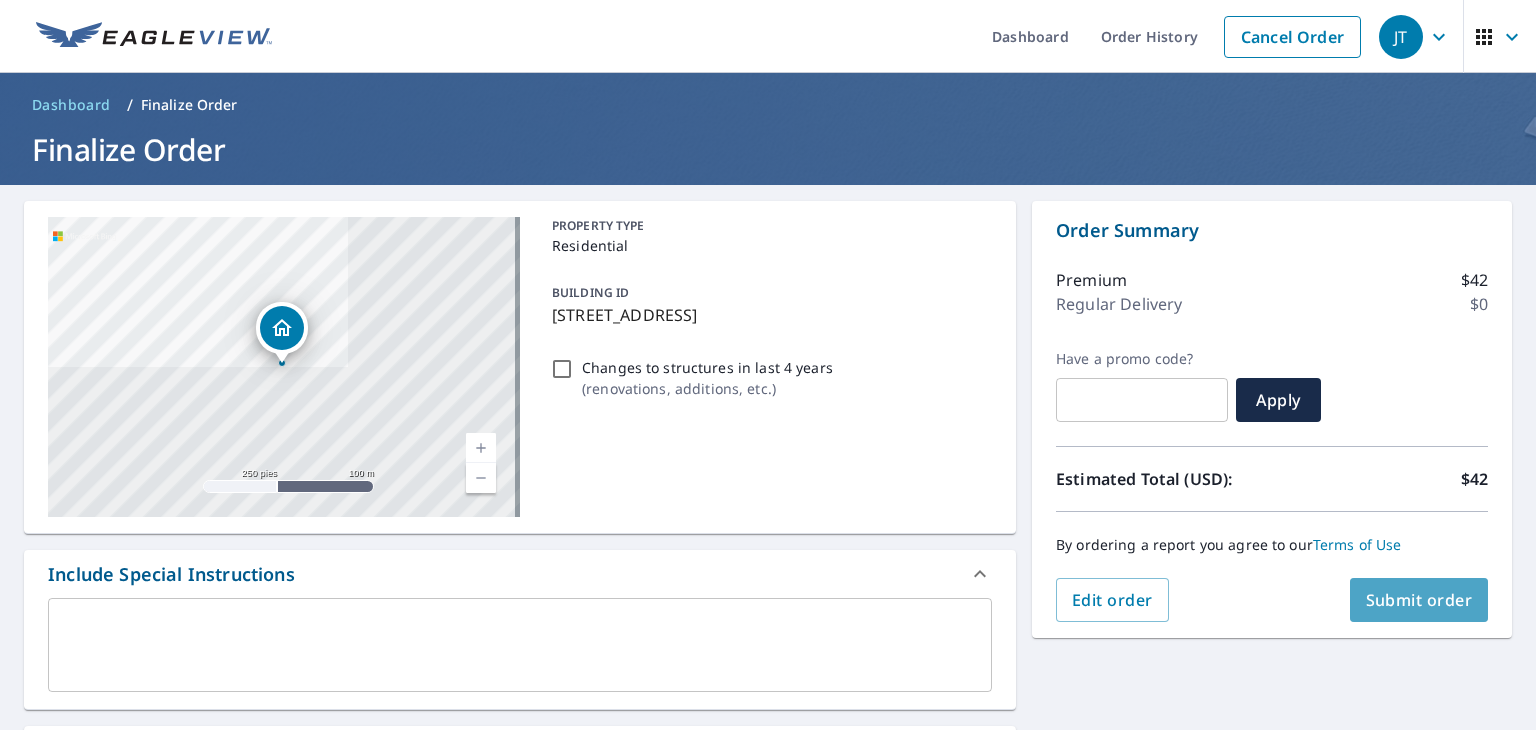 click on "Submit order" at bounding box center [1419, 600] 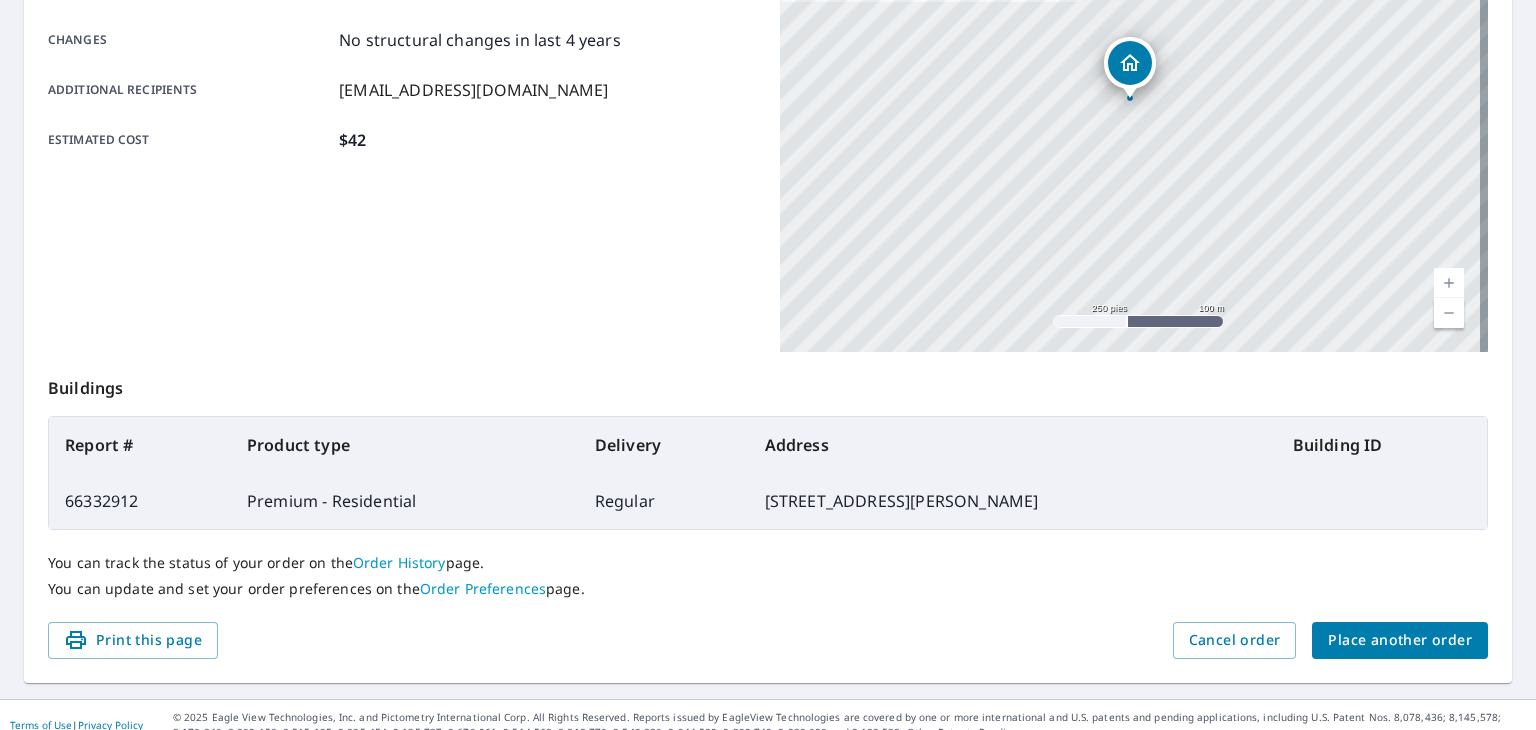 scroll, scrollTop: 446, scrollLeft: 0, axis: vertical 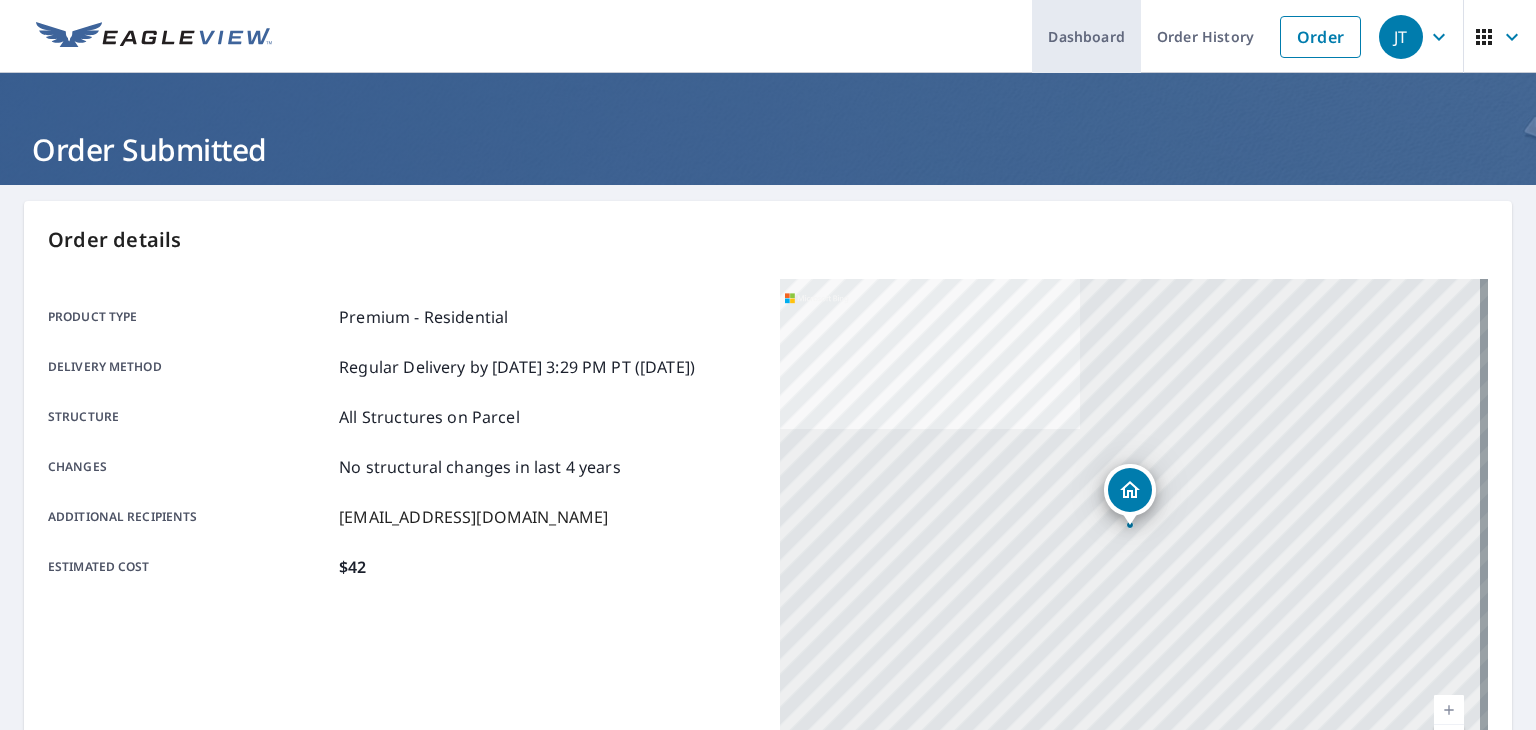 click on "Dashboard" at bounding box center [1086, 36] 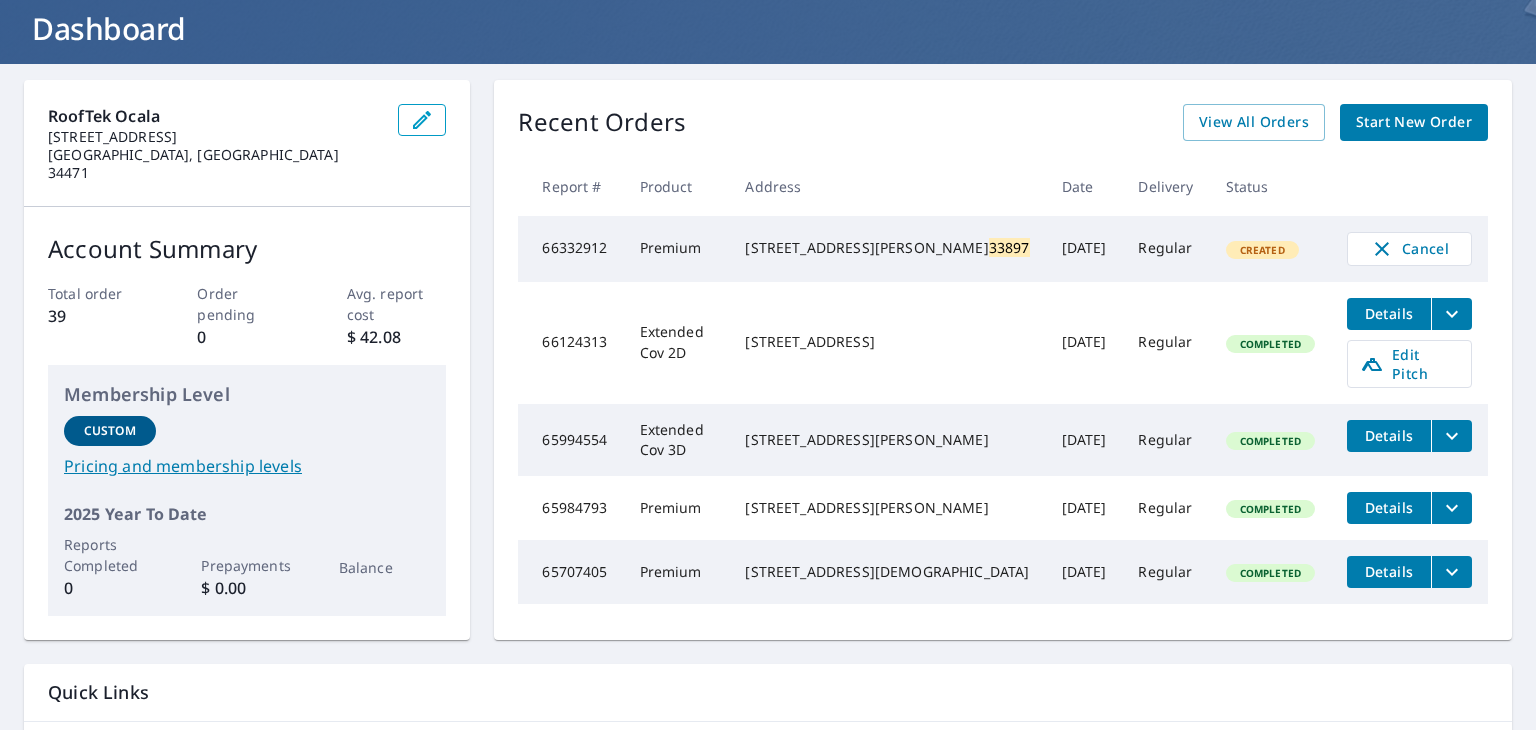 scroll, scrollTop: 122, scrollLeft: 0, axis: vertical 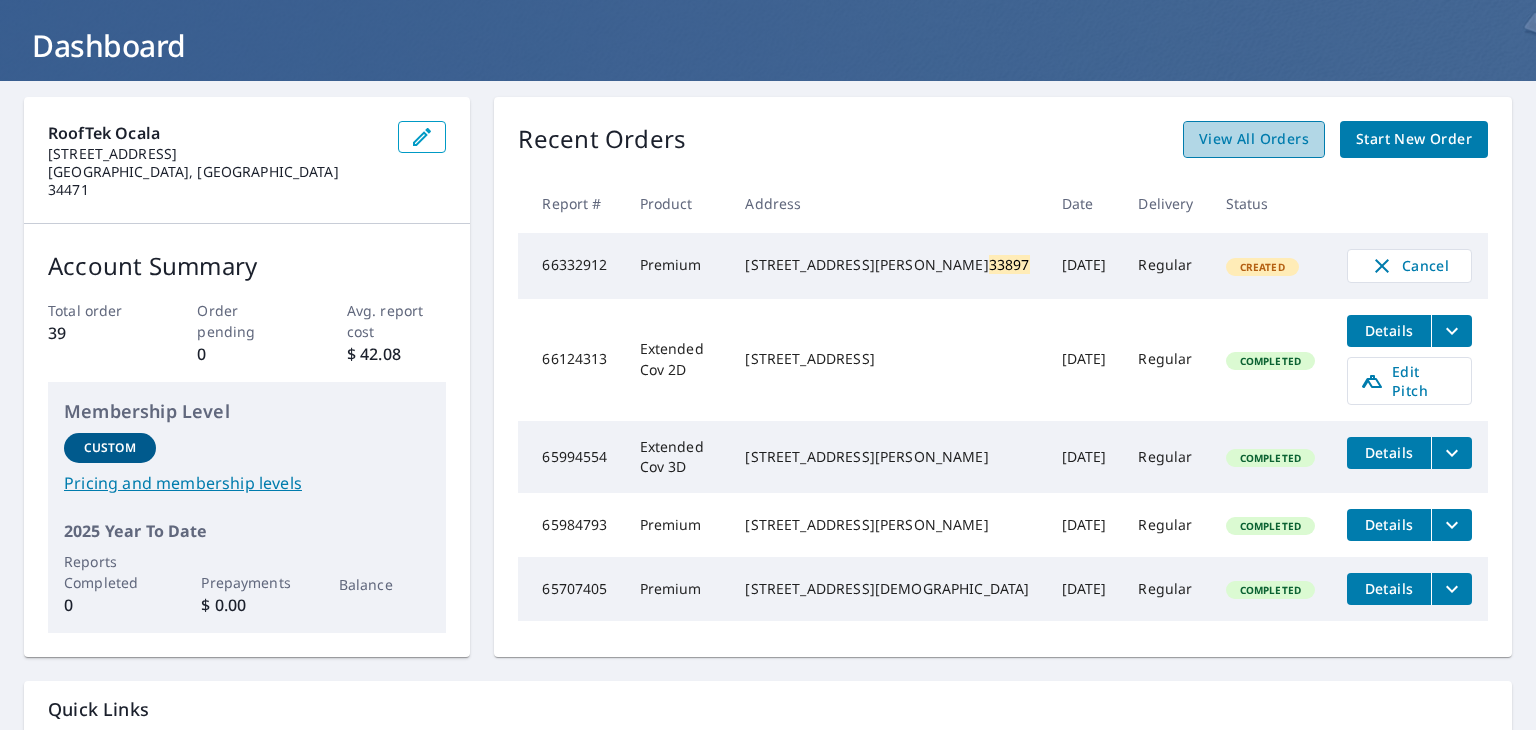 click on "View All Orders" at bounding box center (1254, 139) 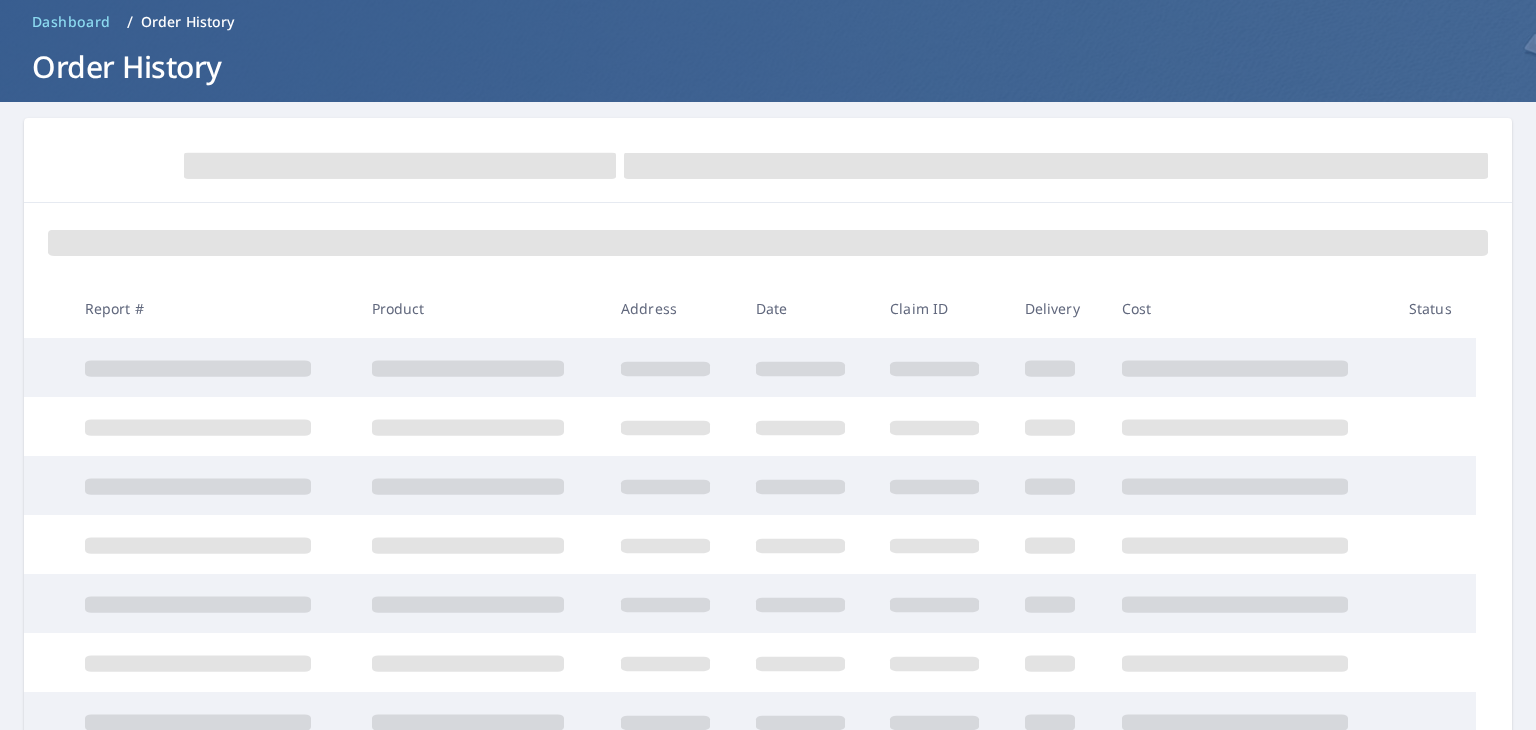 scroll, scrollTop: 84, scrollLeft: 0, axis: vertical 